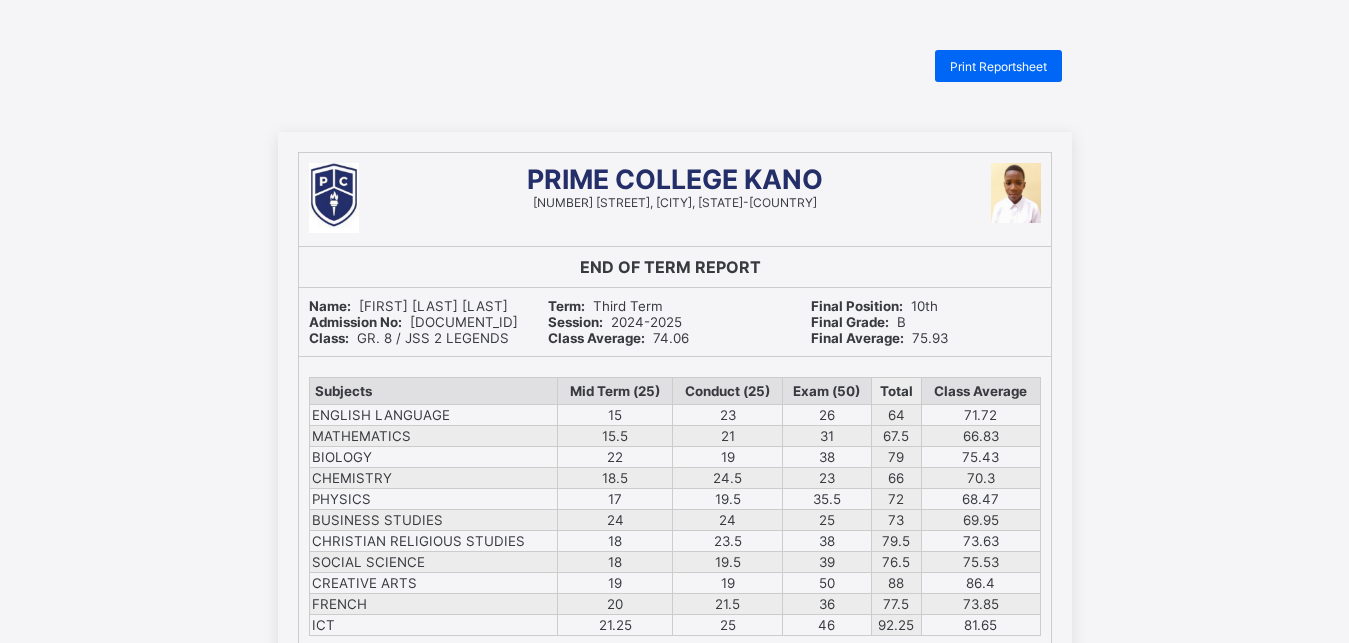 scroll, scrollTop: 0, scrollLeft: 0, axis: both 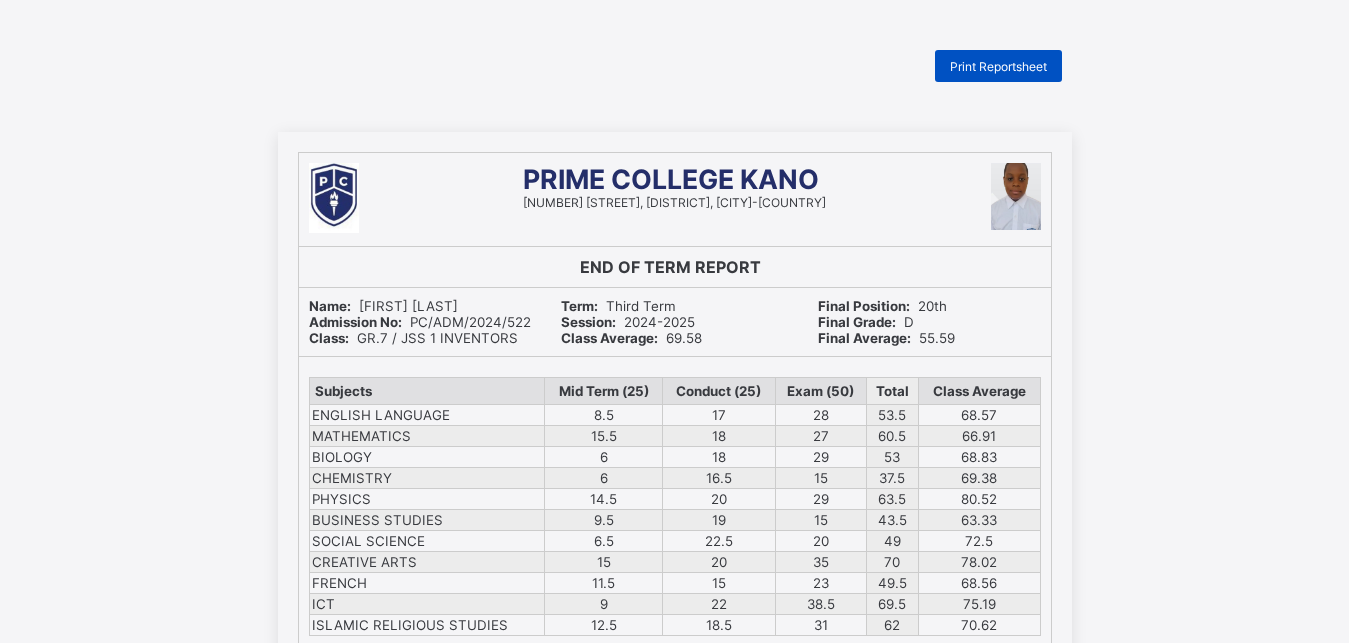 click on "Print Reportsheet" at bounding box center (998, 66) 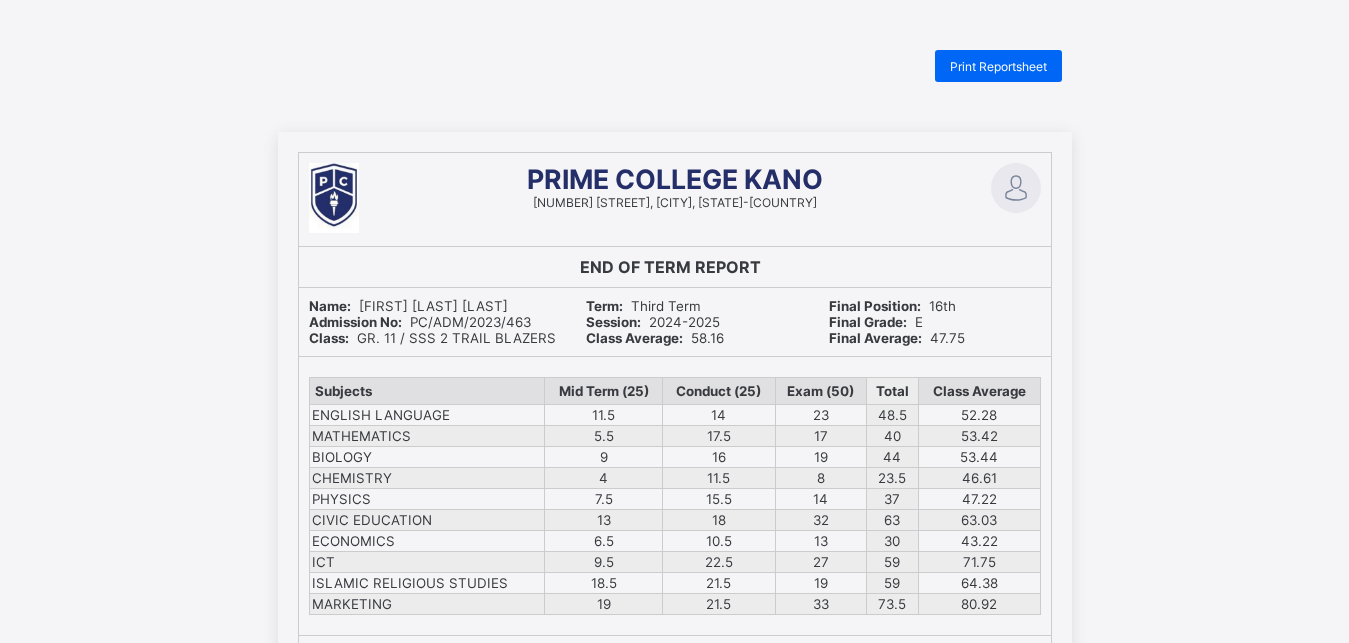 scroll, scrollTop: 0, scrollLeft: 0, axis: both 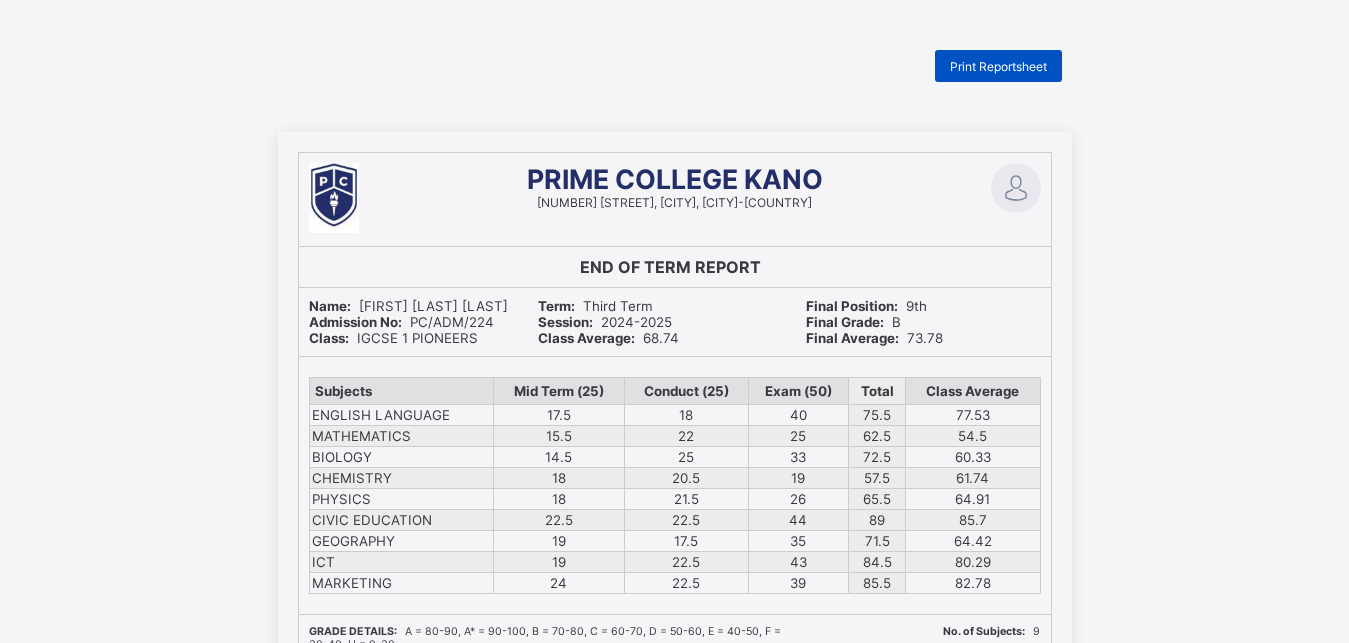 click on "Print Reportsheet" at bounding box center (998, 66) 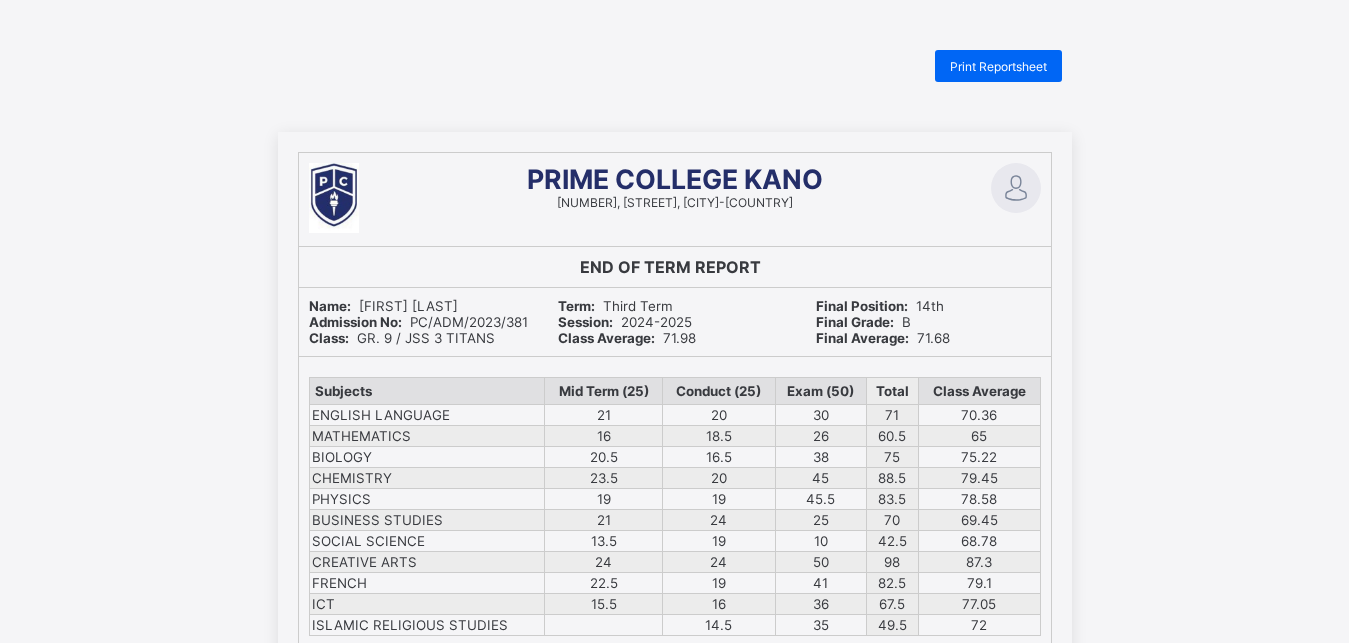 scroll, scrollTop: 0, scrollLeft: 0, axis: both 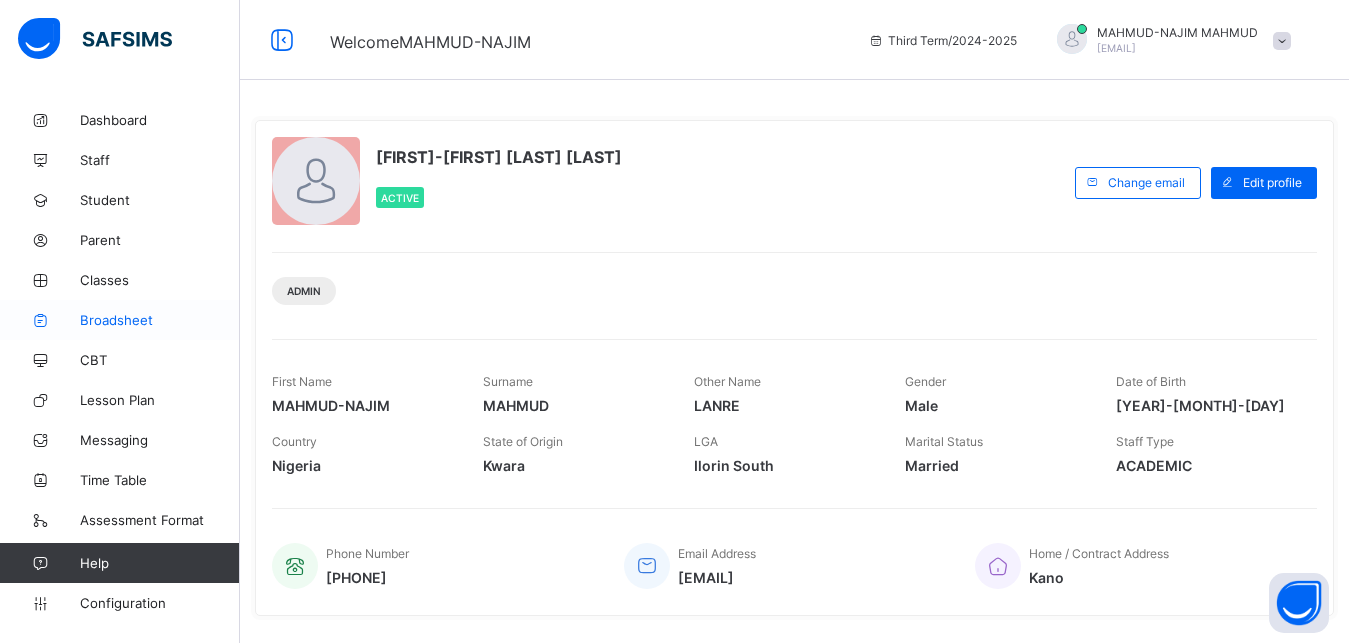 click on "Broadsheet" at bounding box center (160, 320) 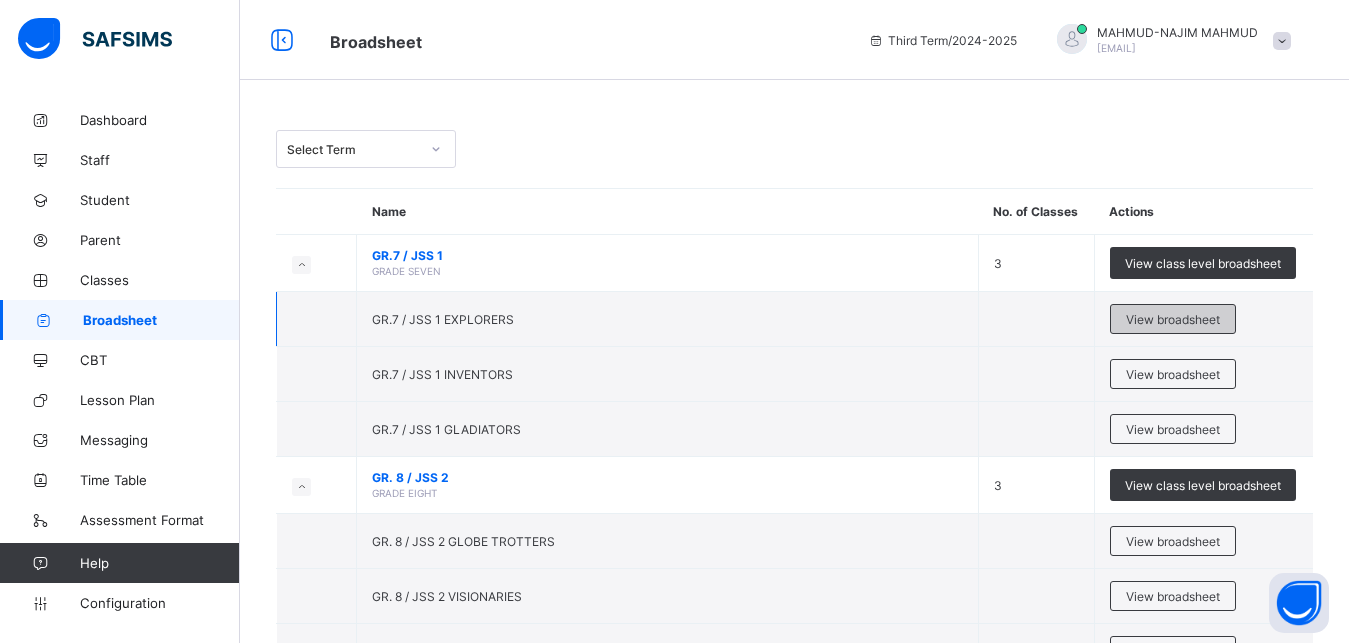 click on "View broadsheet" at bounding box center [1173, 319] 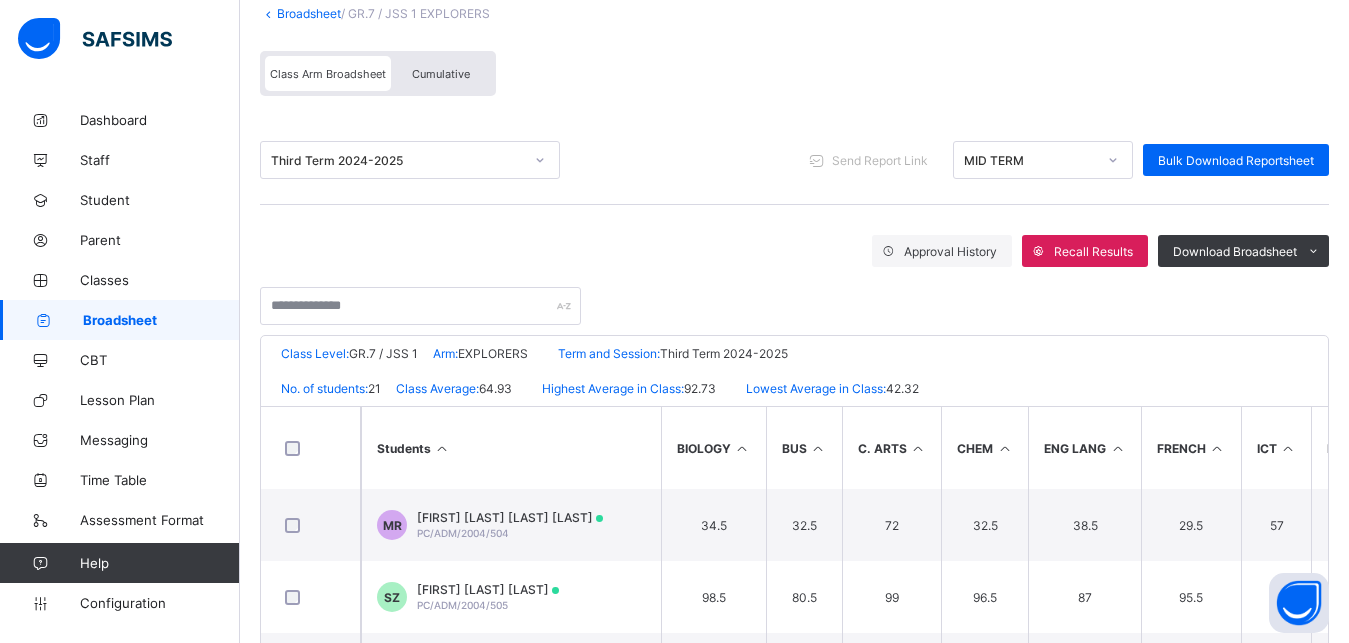 scroll, scrollTop: 200, scrollLeft: 0, axis: vertical 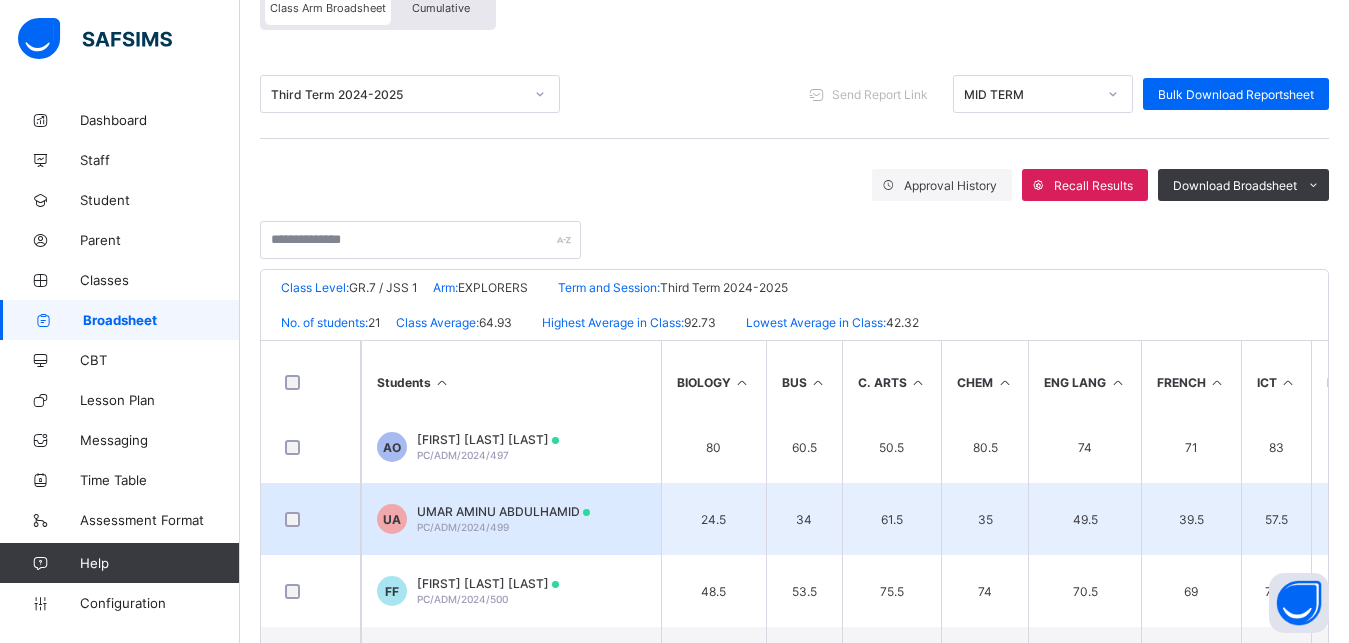 click on "61.5" at bounding box center [892, 519] 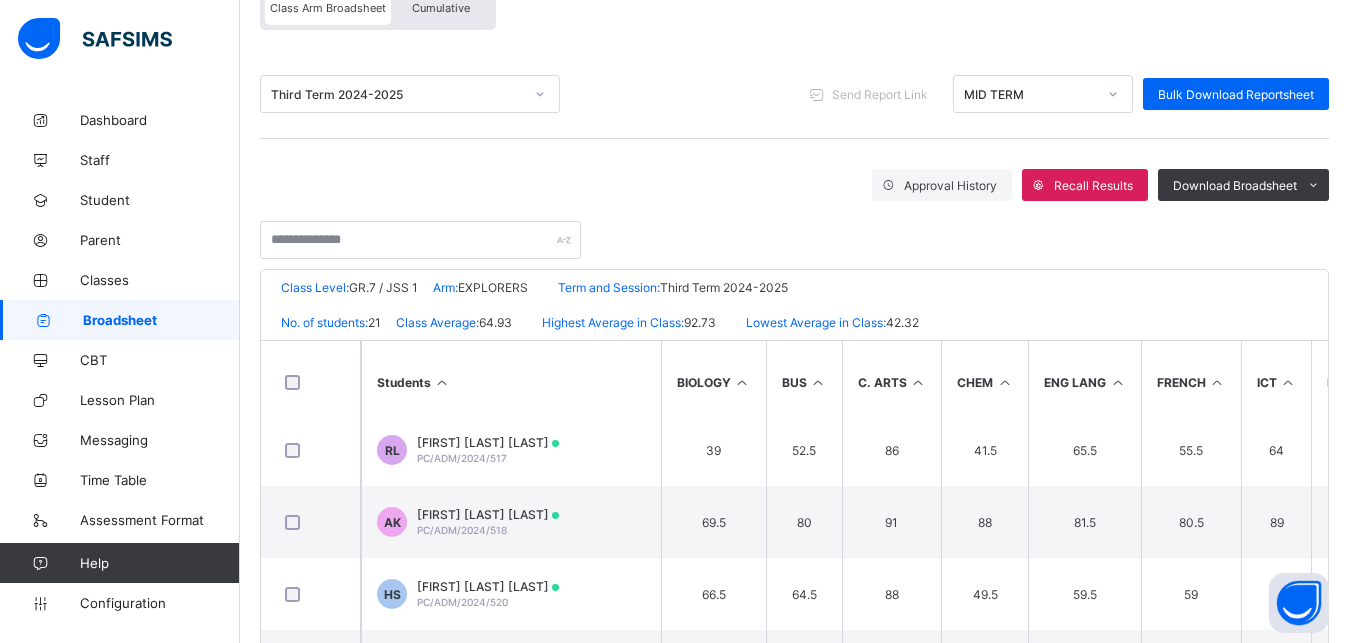 scroll, scrollTop: 1112, scrollLeft: 0, axis: vertical 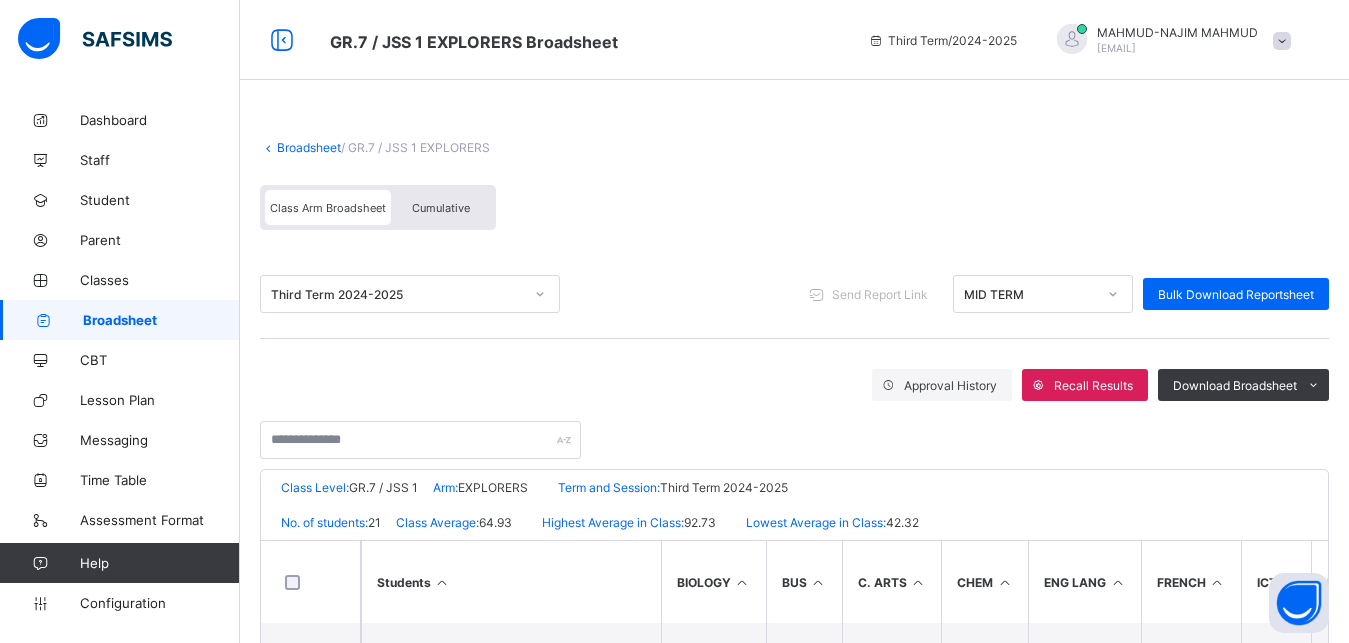 click on "Broadsheet  / GR.7 / JSS 1 EXPLORERS Class Arm Broadsheet Cumulative" at bounding box center [794, 185] 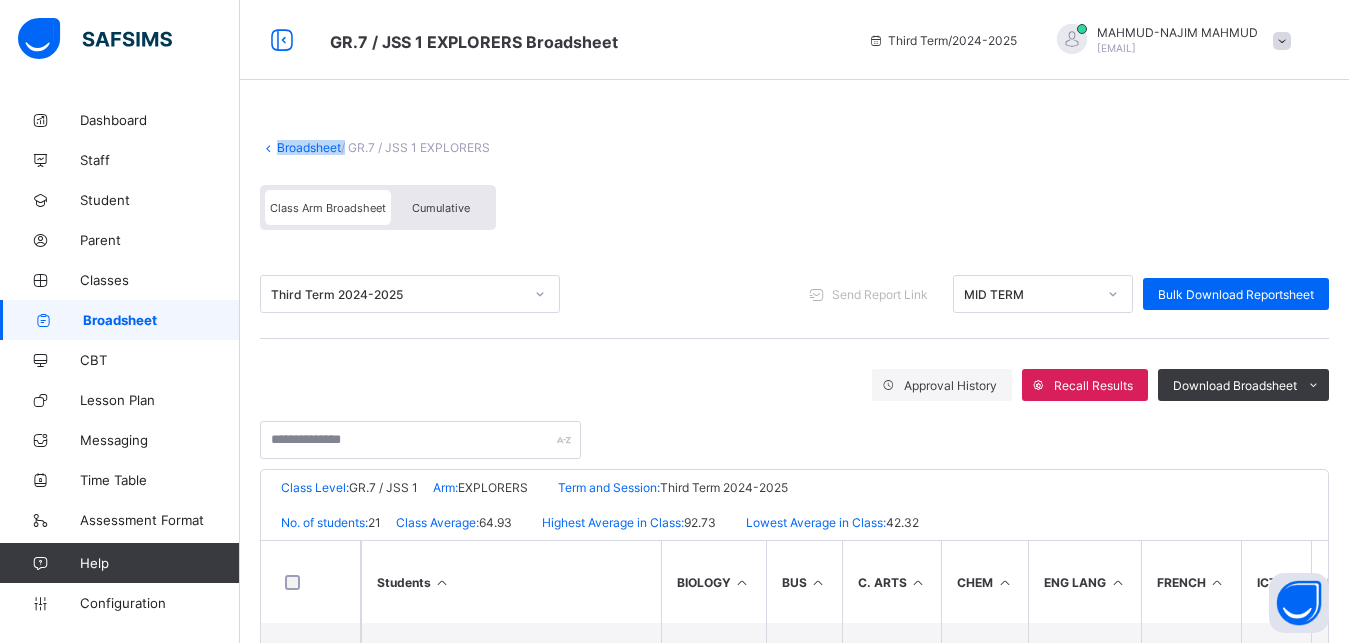 click on "Broadsheet  / GR.7 / JSS 1 EXPLORERS Class Arm Broadsheet Cumulative" at bounding box center (794, 185) 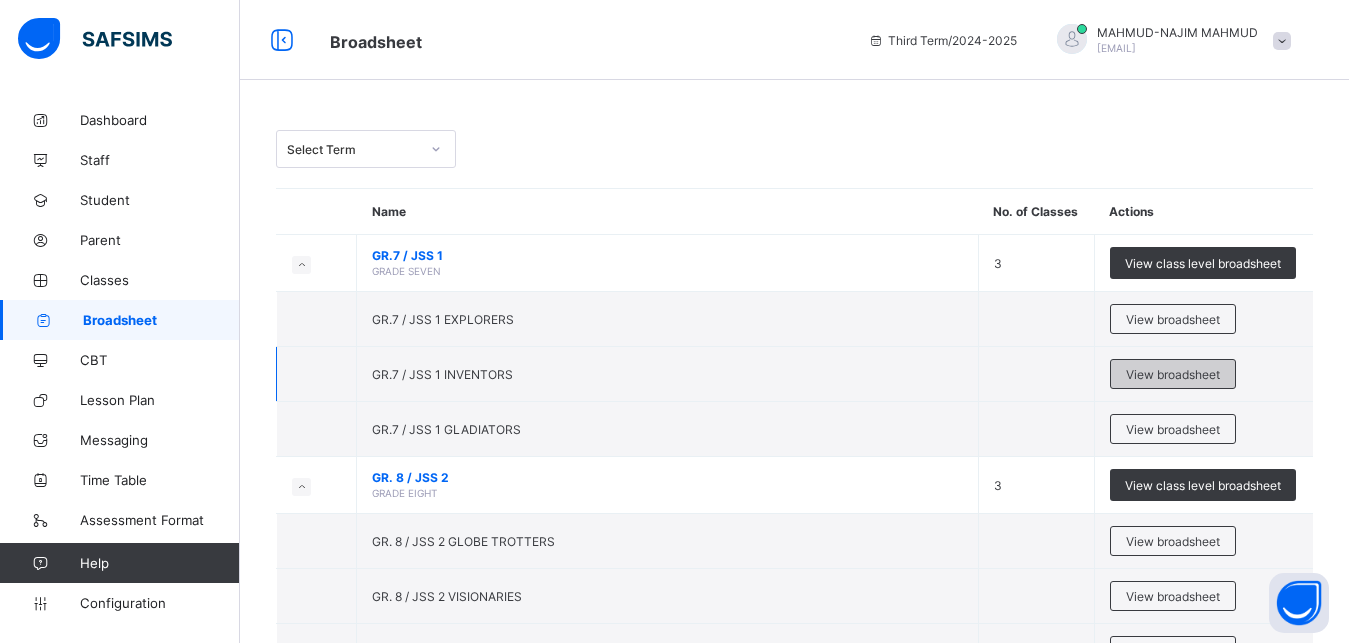 click on "View broadsheet" at bounding box center (1173, 374) 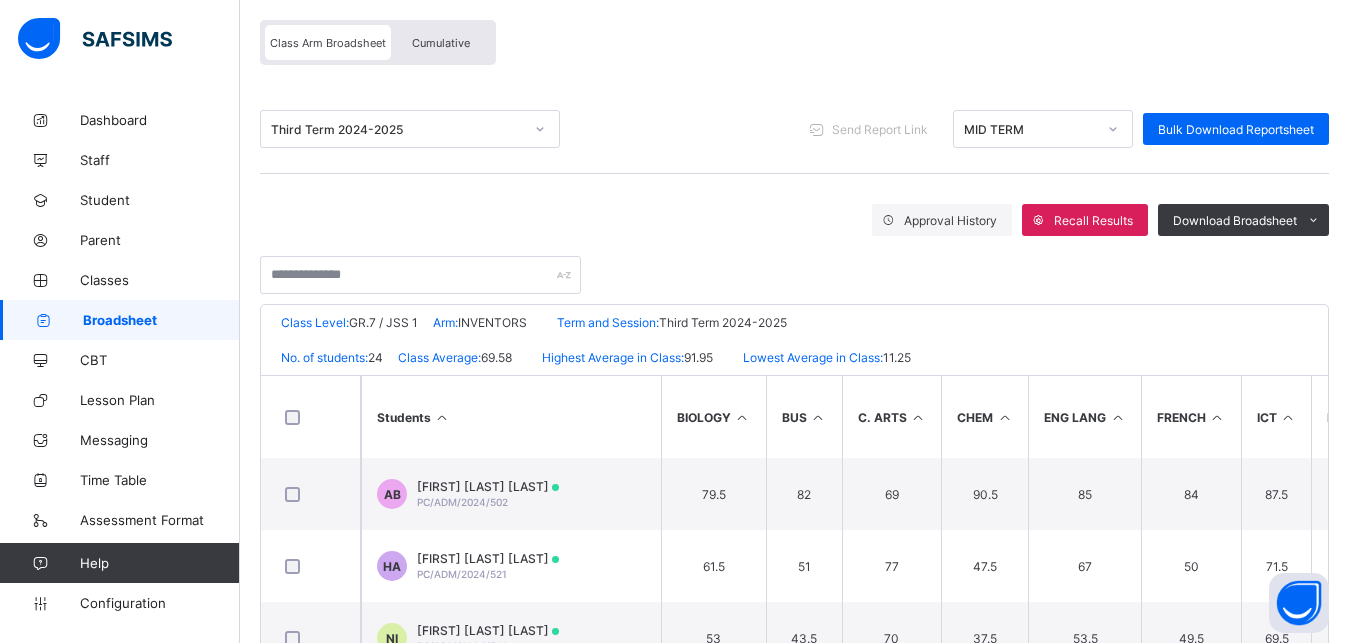 scroll, scrollTop: 213, scrollLeft: 0, axis: vertical 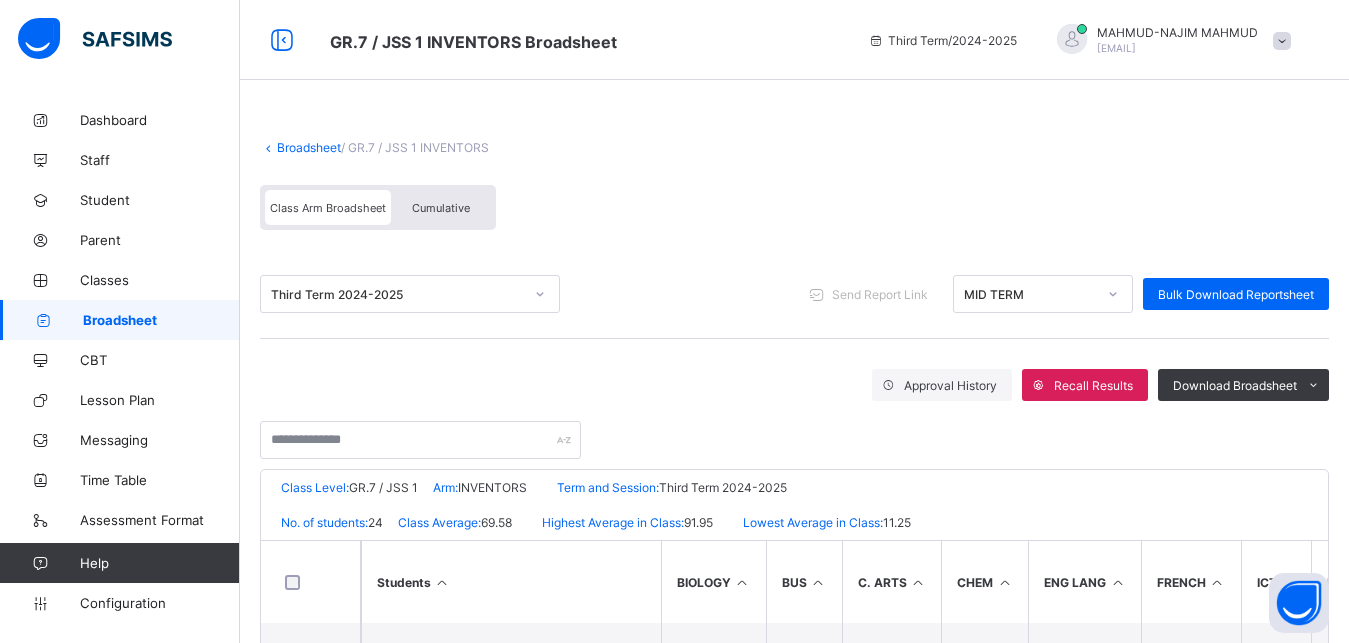click on "Broadsheet" at bounding box center (309, 147) 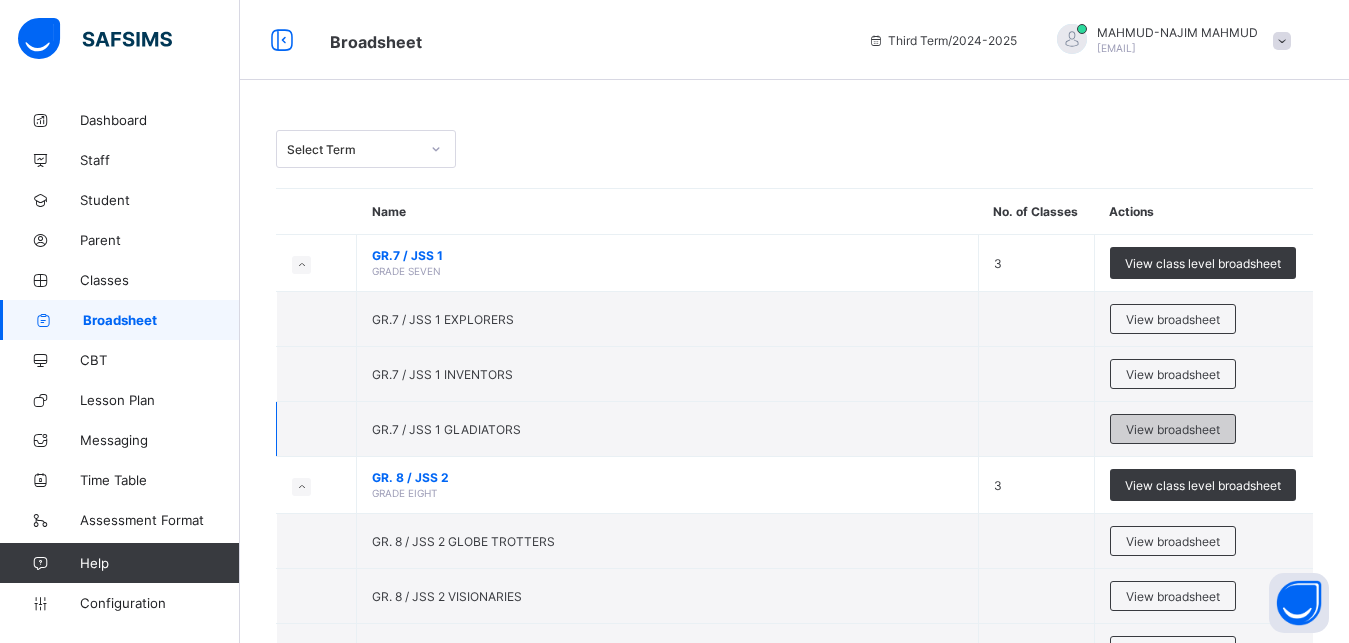 click on "View broadsheet" at bounding box center (1173, 429) 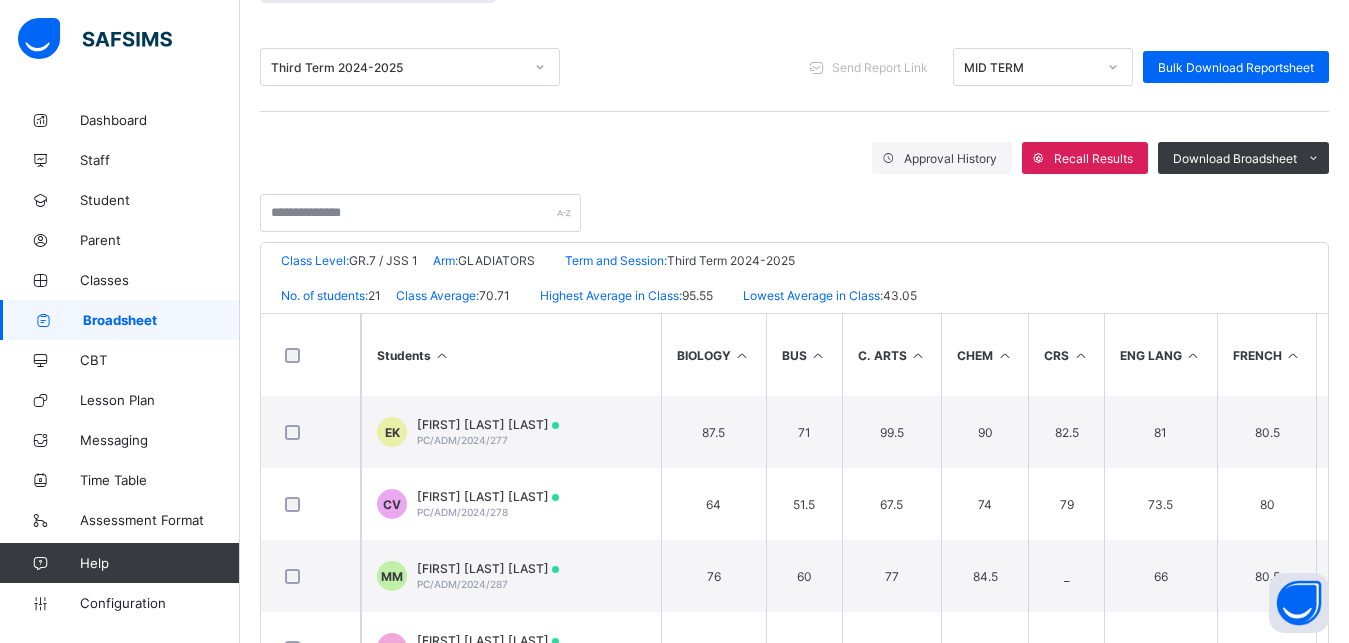 scroll, scrollTop: 250, scrollLeft: 0, axis: vertical 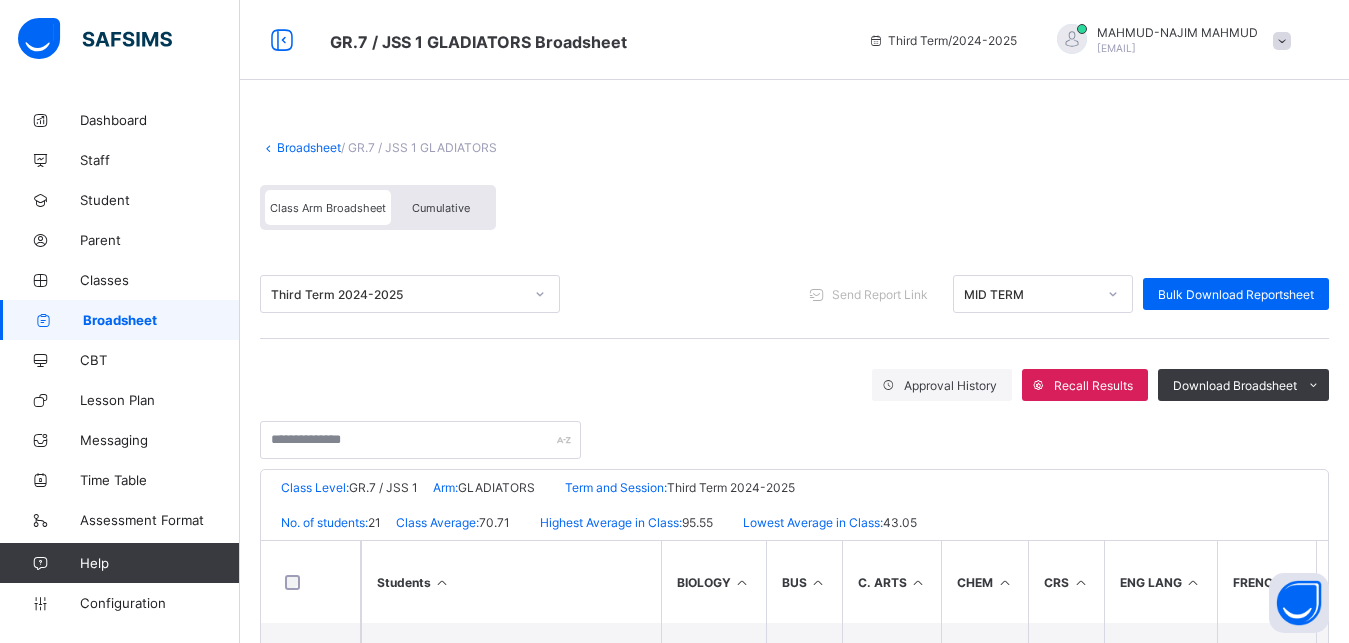 click on "Broadsheet" at bounding box center (309, 147) 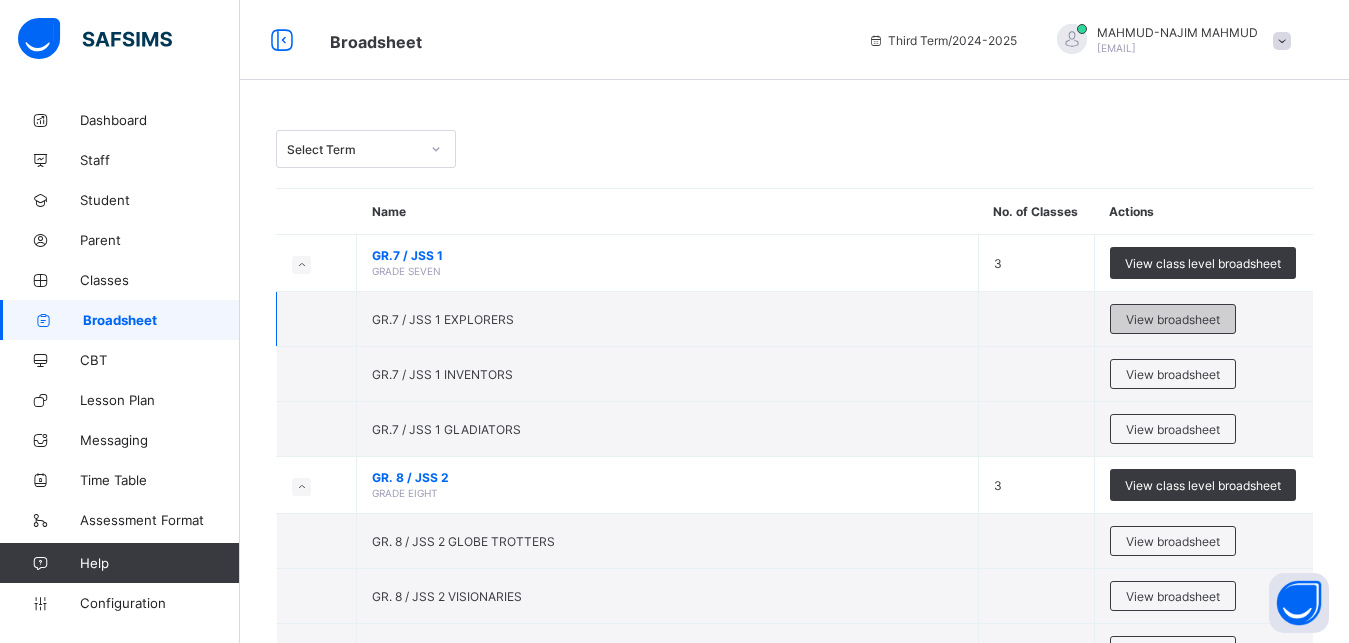 click on "View broadsheet" at bounding box center (1173, 319) 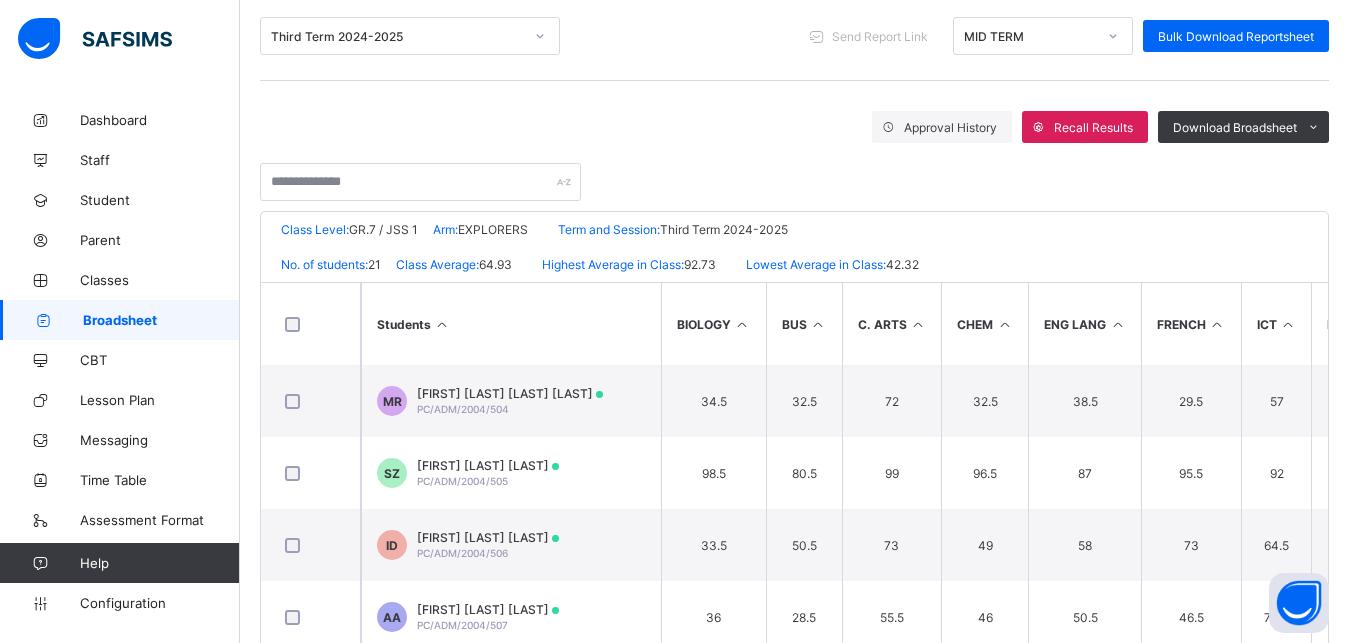 scroll, scrollTop: 261, scrollLeft: 0, axis: vertical 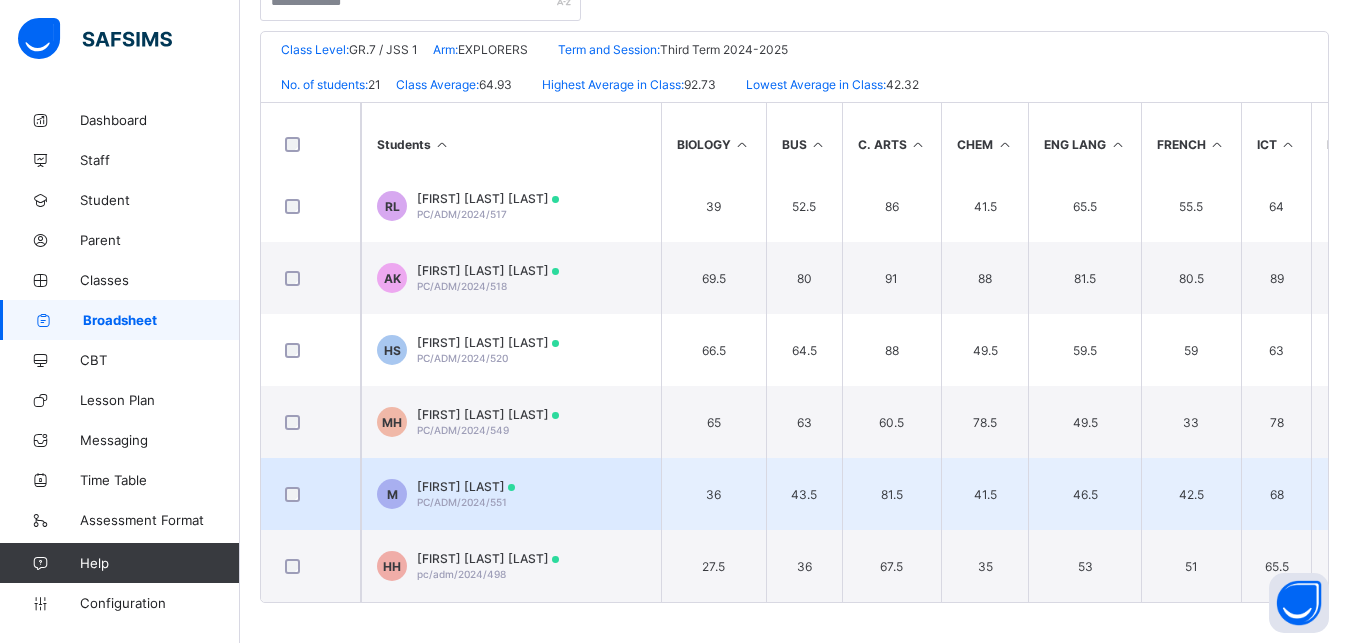 click on "M MAHMOUD DASUKI    PC/ADM/2024/551" at bounding box center [511, 494] 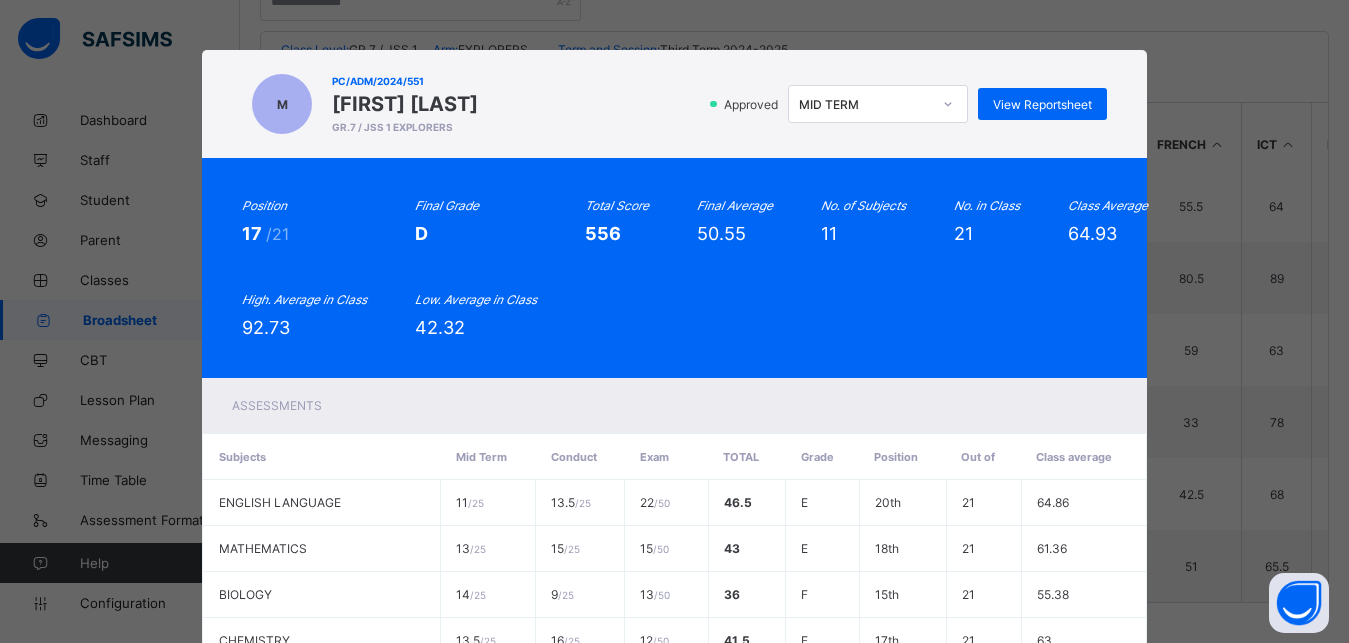 click 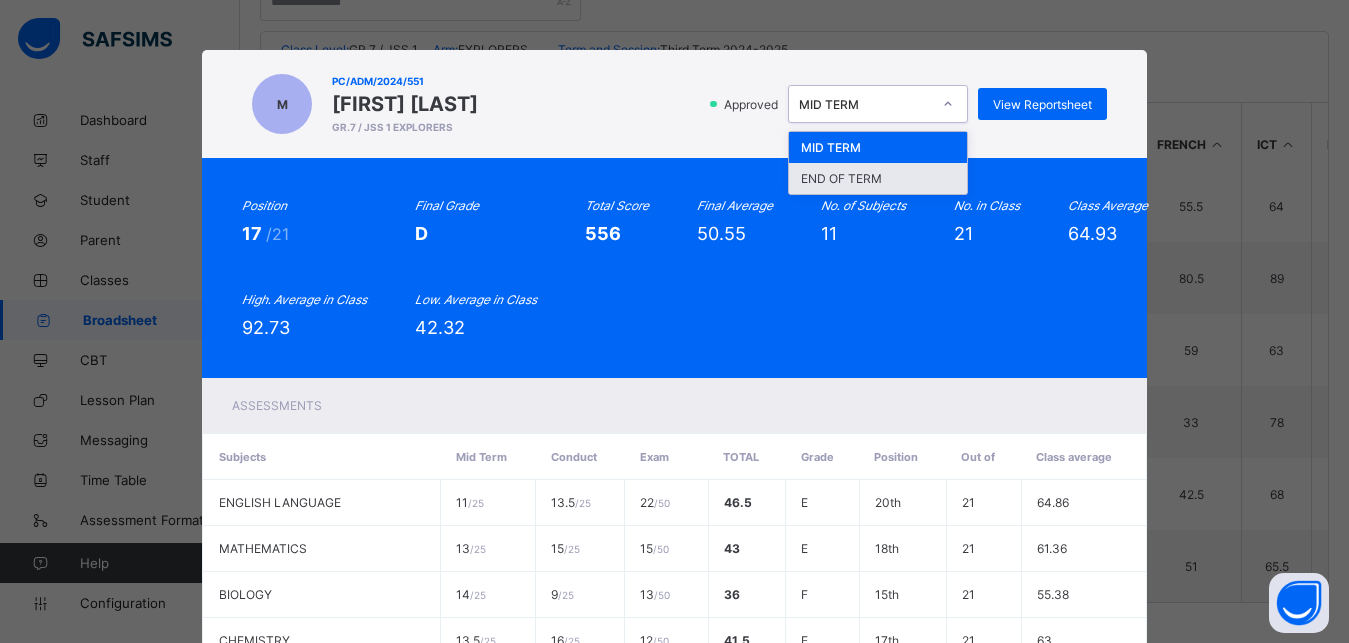 click on "END OF TERM" at bounding box center (878, 178) 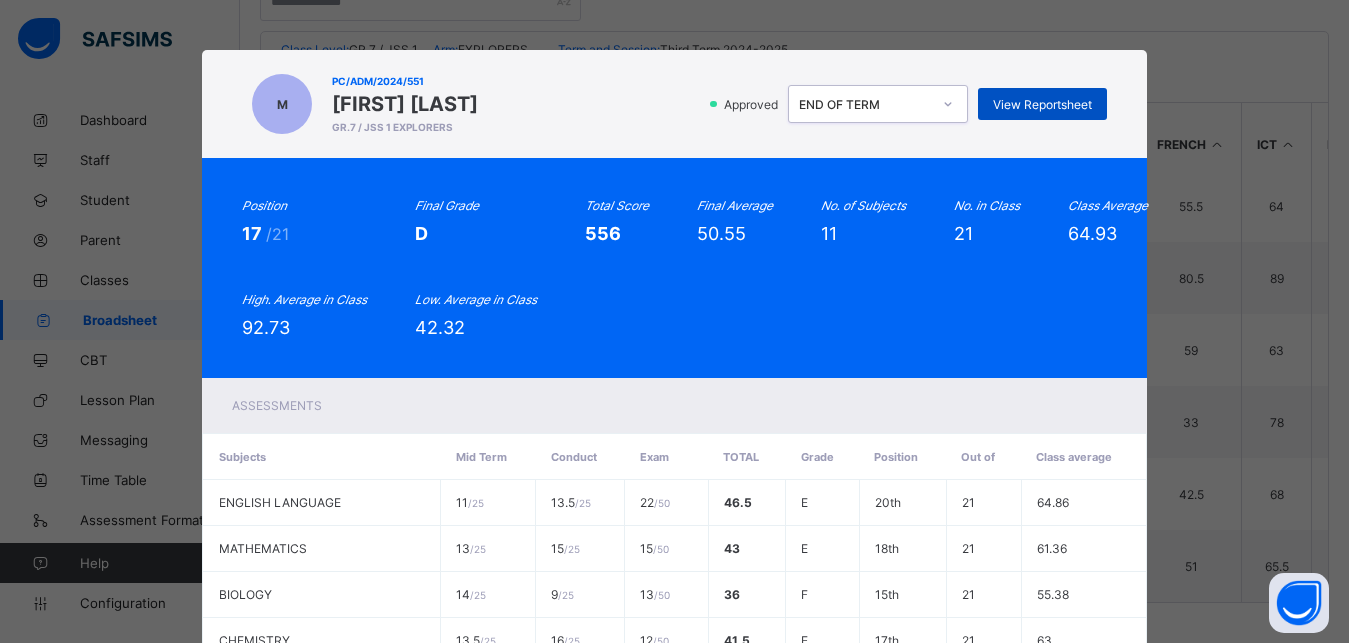 click on "View Reportsheet" at bounding box center [1042, 104] 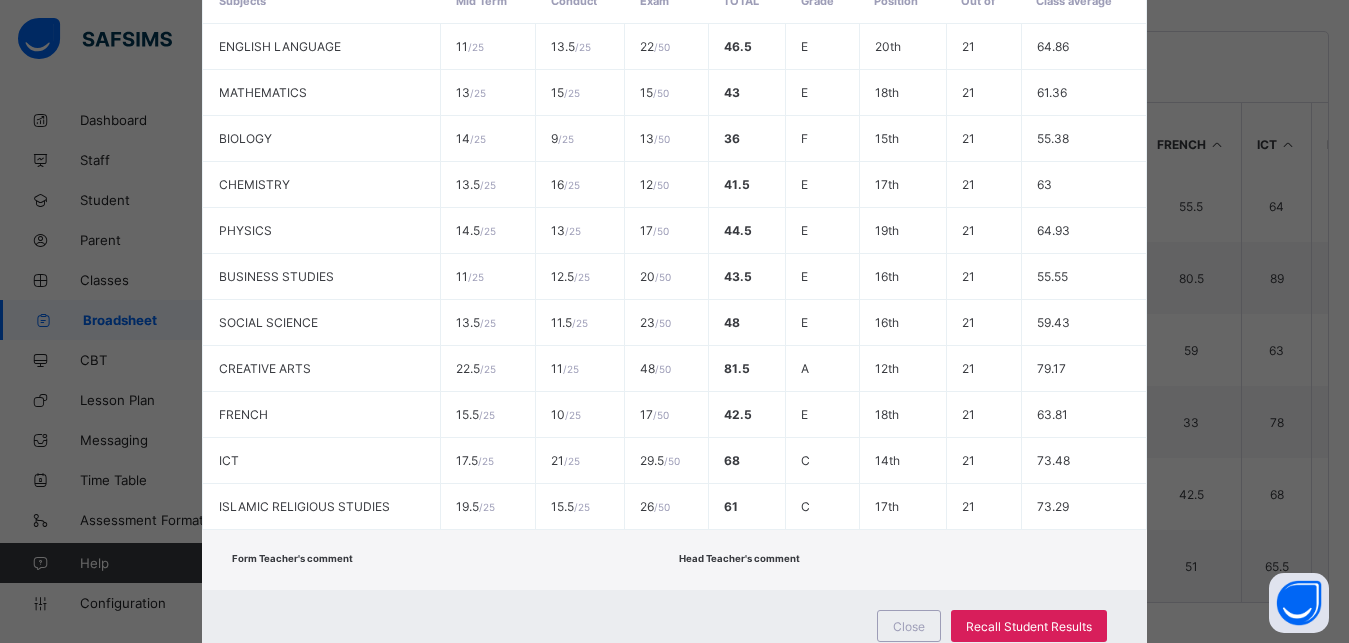 scroll, scrollTop: 525, scrollLeft: 0, axis: vertical 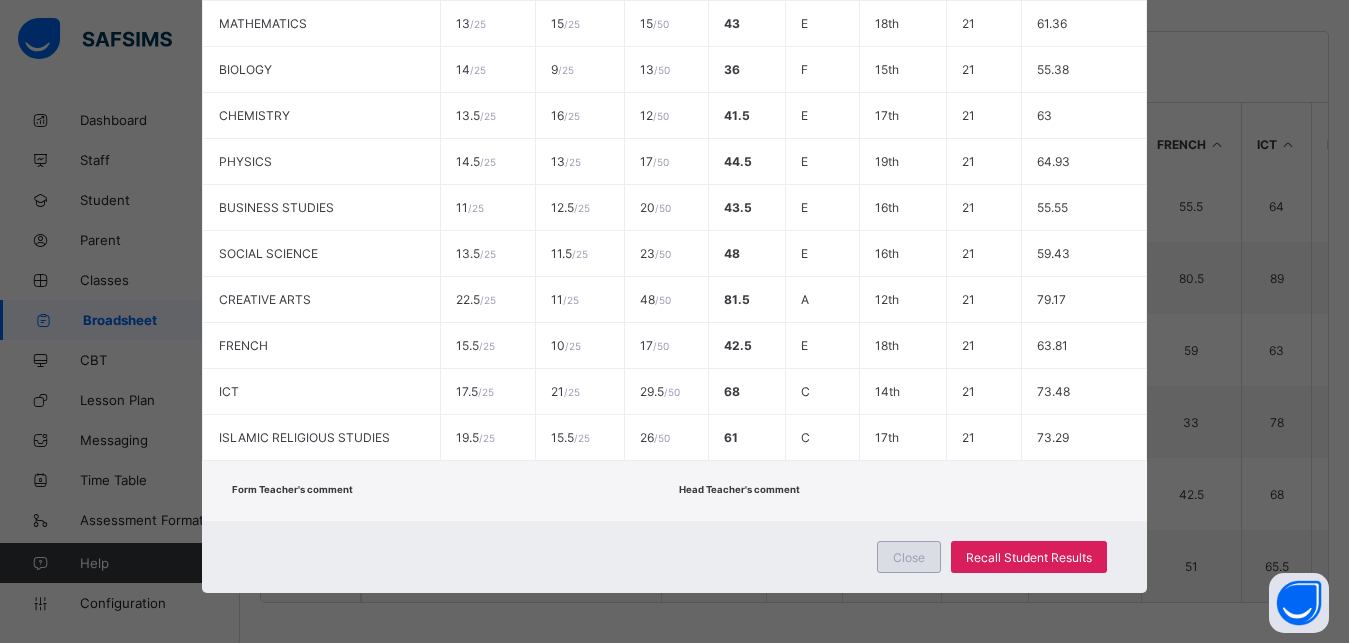 click on "Close" at bounding box center (909, 557) 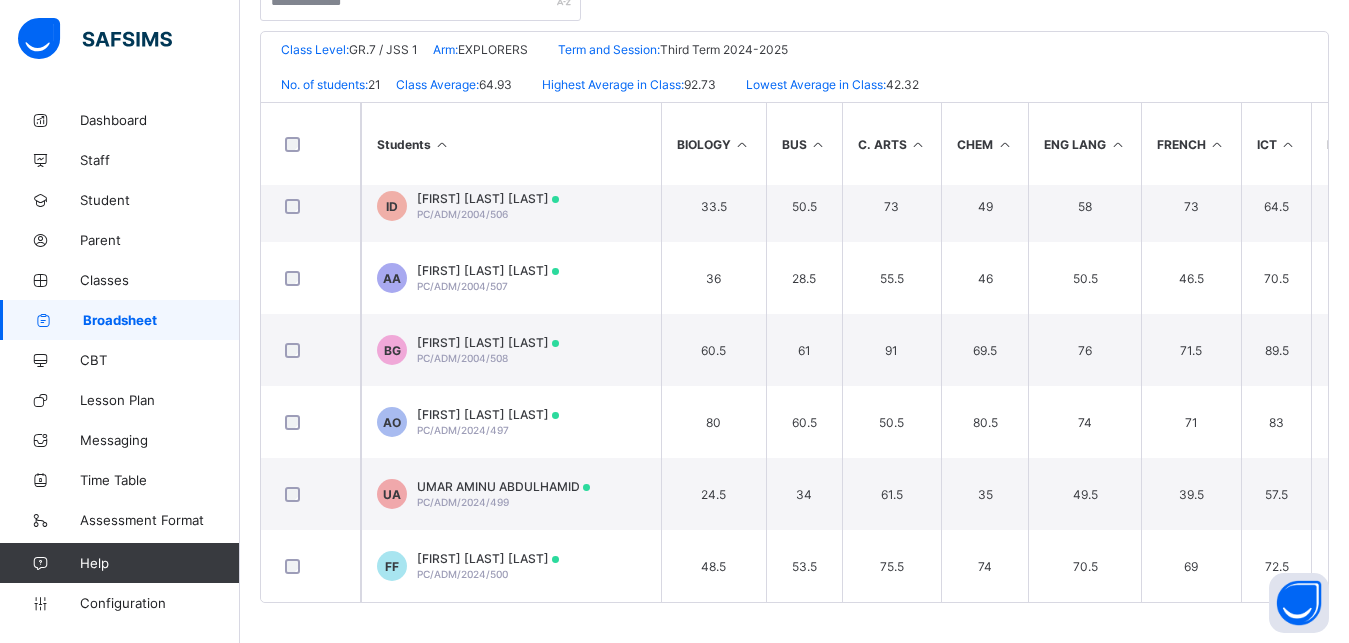 scroll, scrollTop: 0, scrollLeft: 0, axis: both 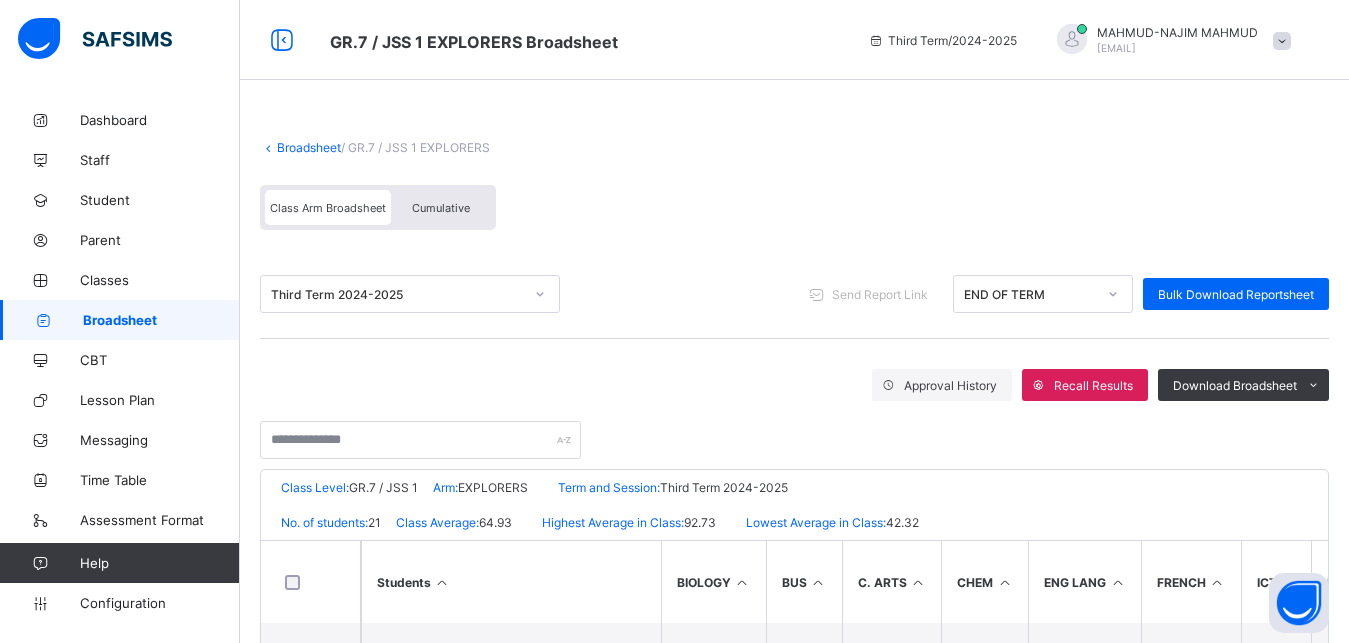 click on "Broadsheet" at bounding box center [309, 147] 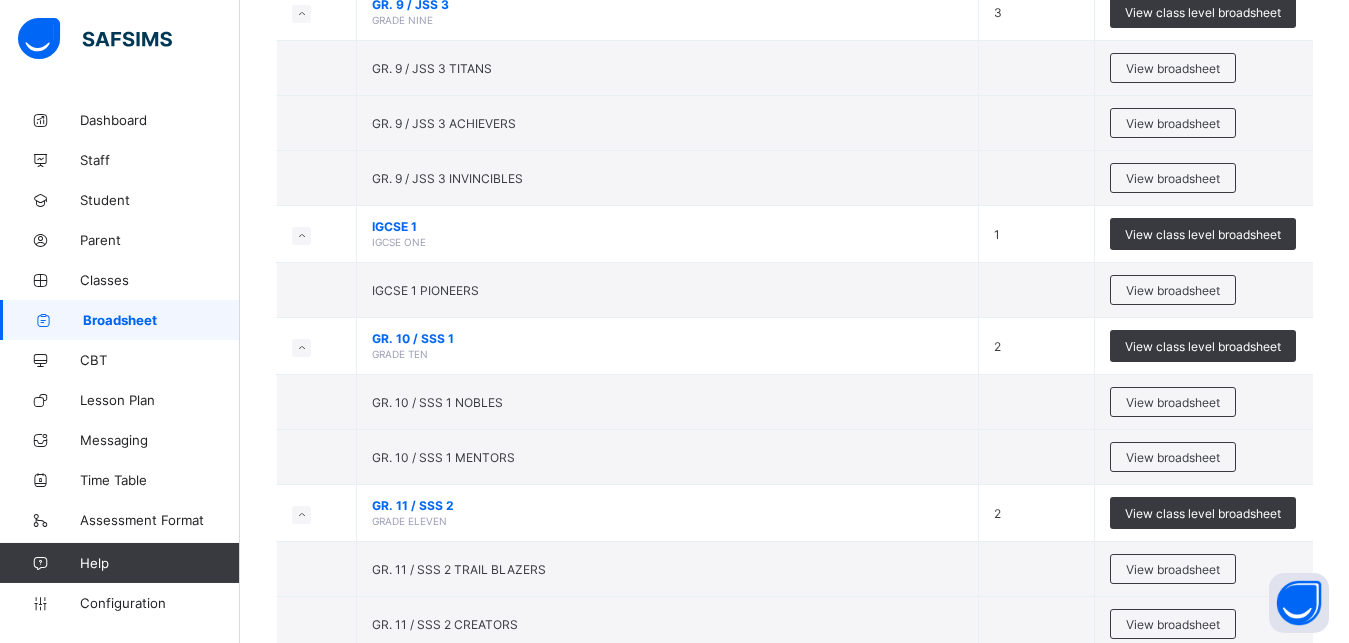 scroll, scrollTop: 749, scrollLeft: 0, axis: vertical 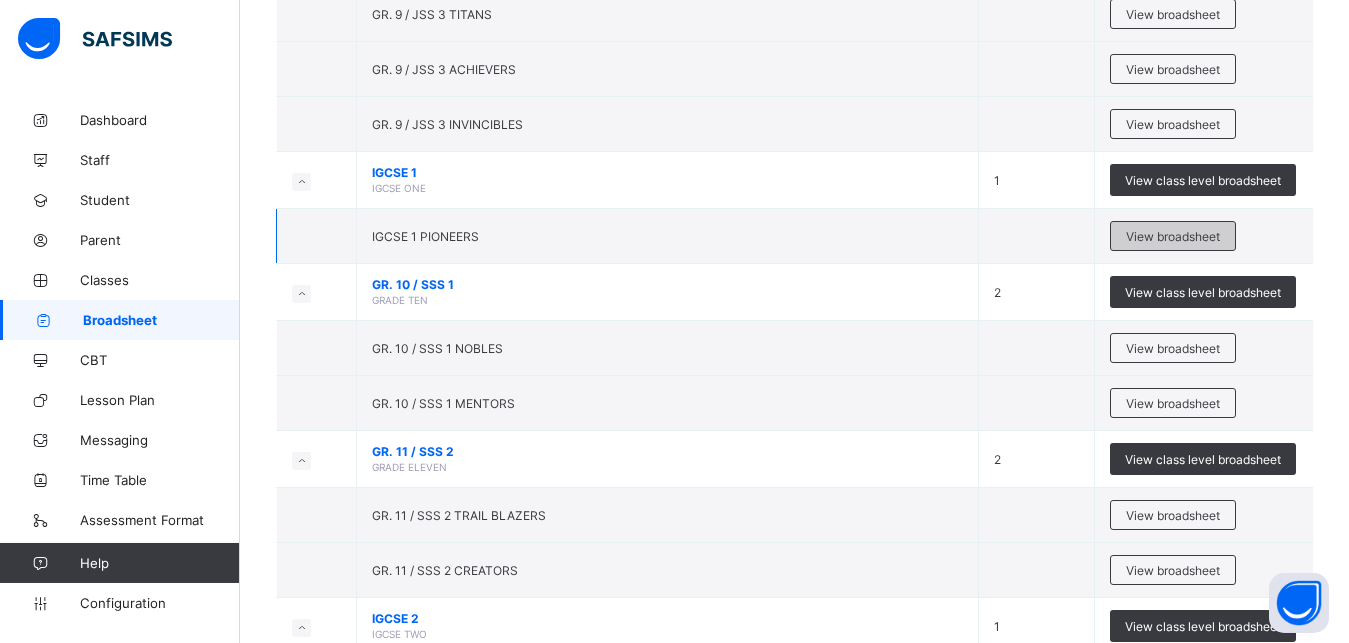 click on "View broadsheet" at bounding box center (1173, 236) 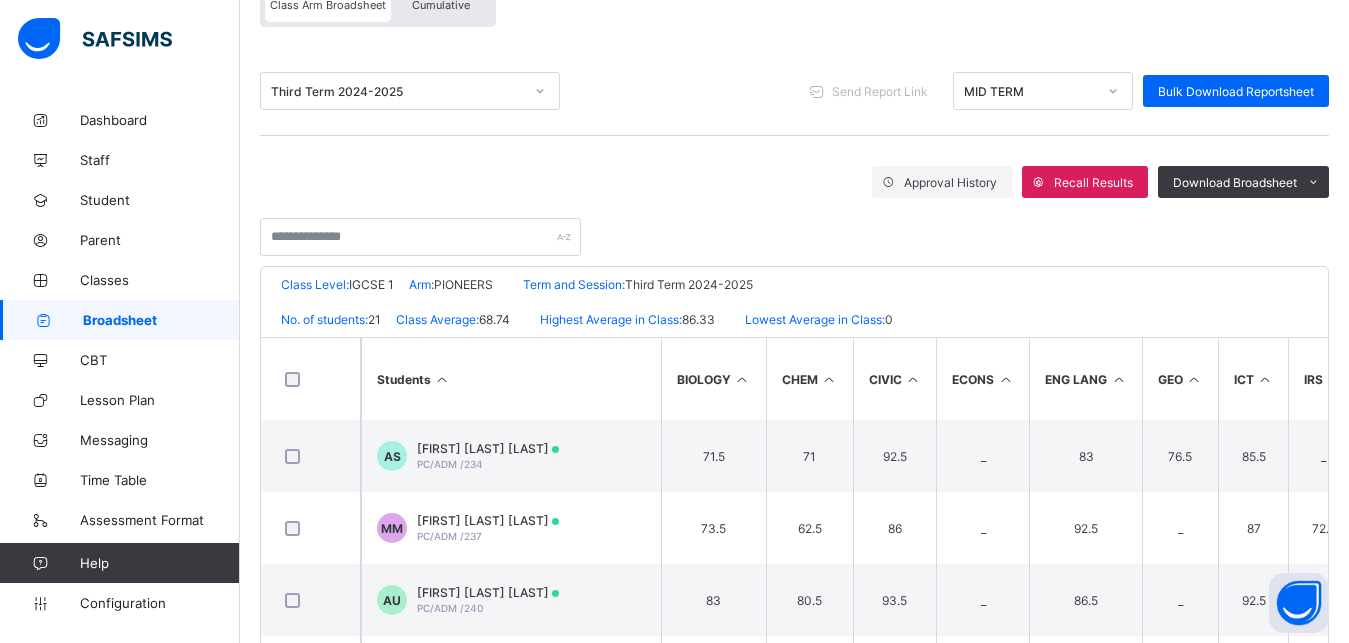scroll, scrollTop: 215, scrollLeft: 0, axis: vertical 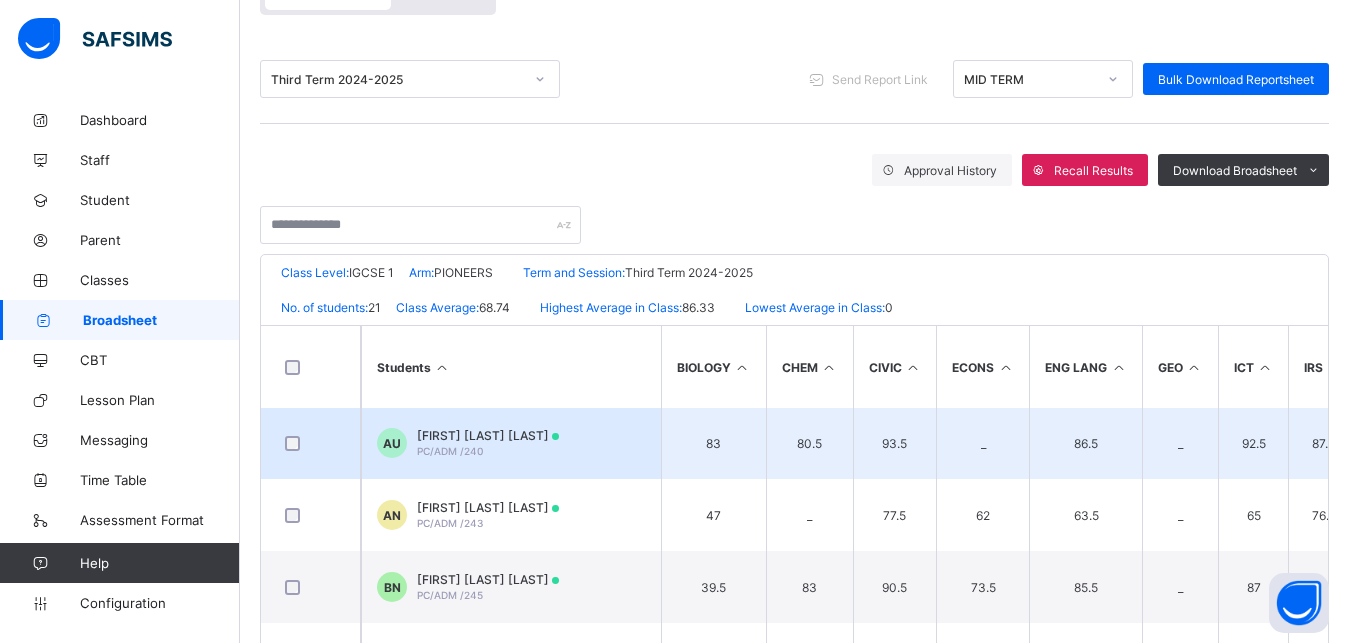 click on "AU AISHA HASSAN UMAR   PC/ADM /240" at bounding box center (511, 443) 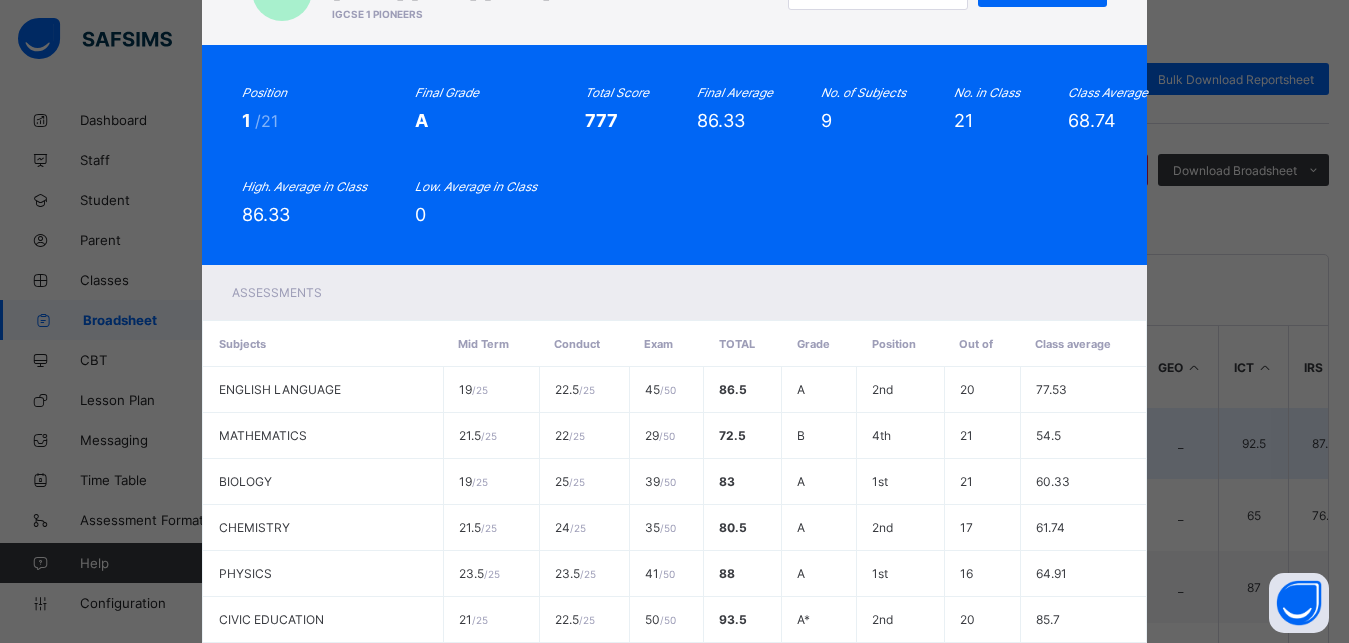 scroll, scrollTop: 0, scrollLeft: 0, axis: both 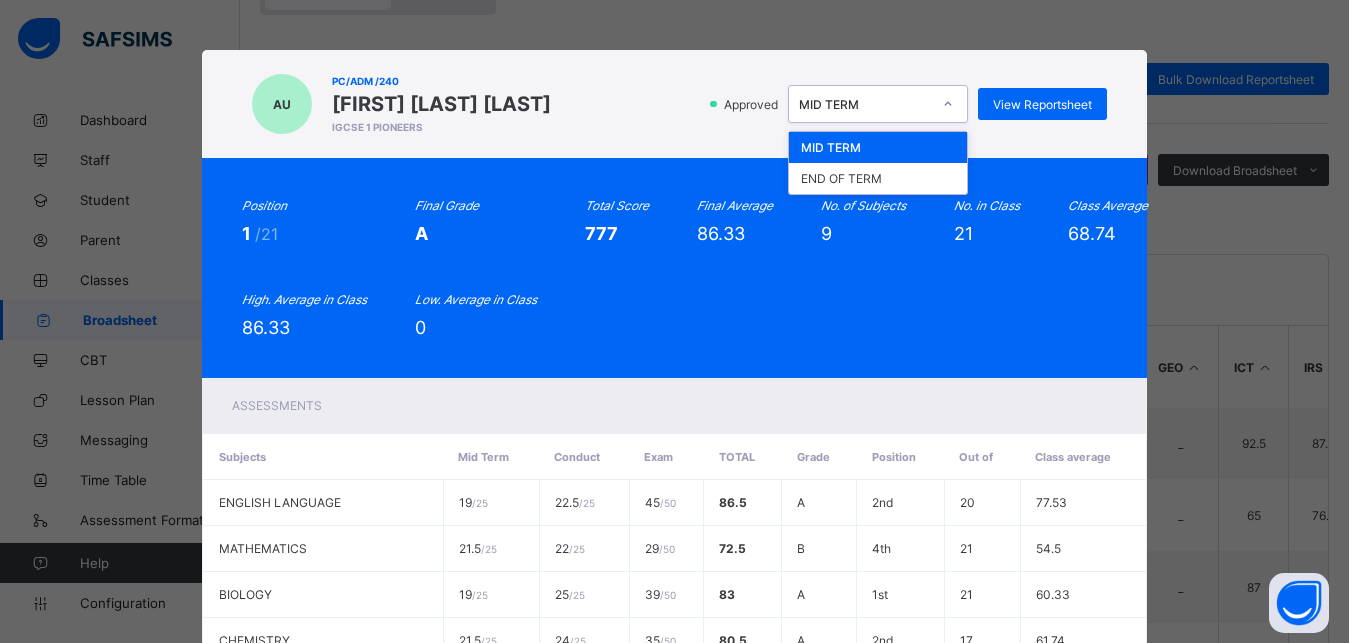 click 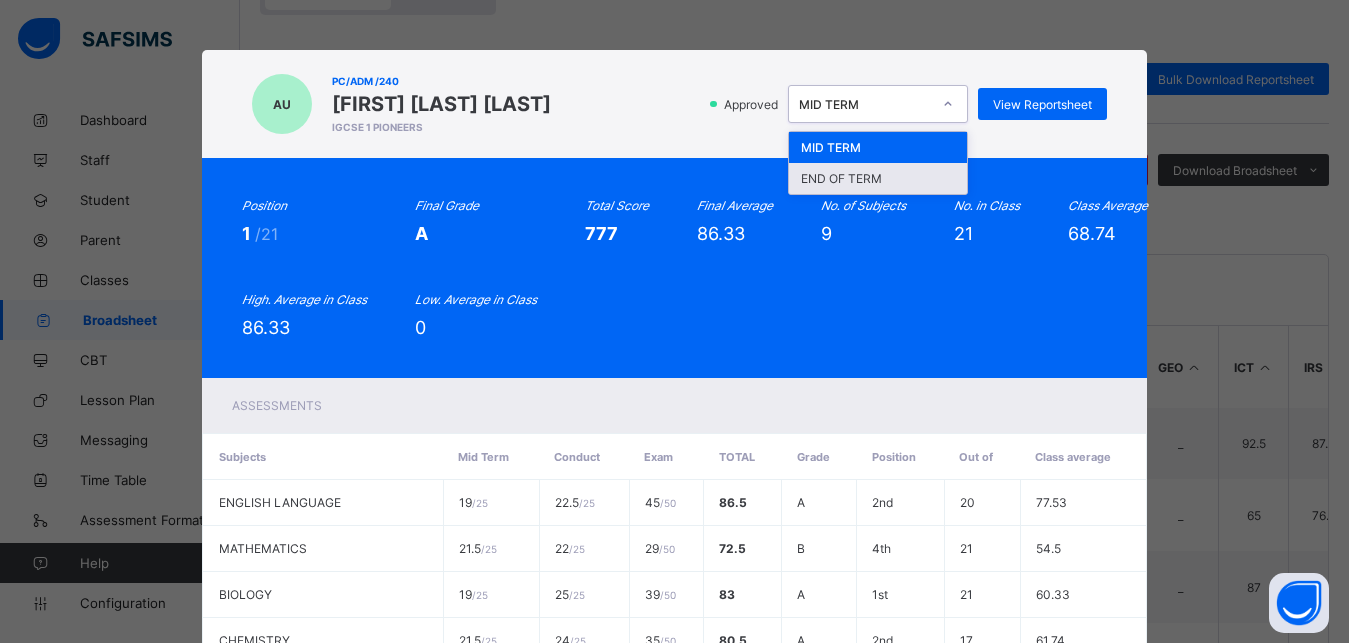 click on "END OF TERM" at bounding box center [878, 178] 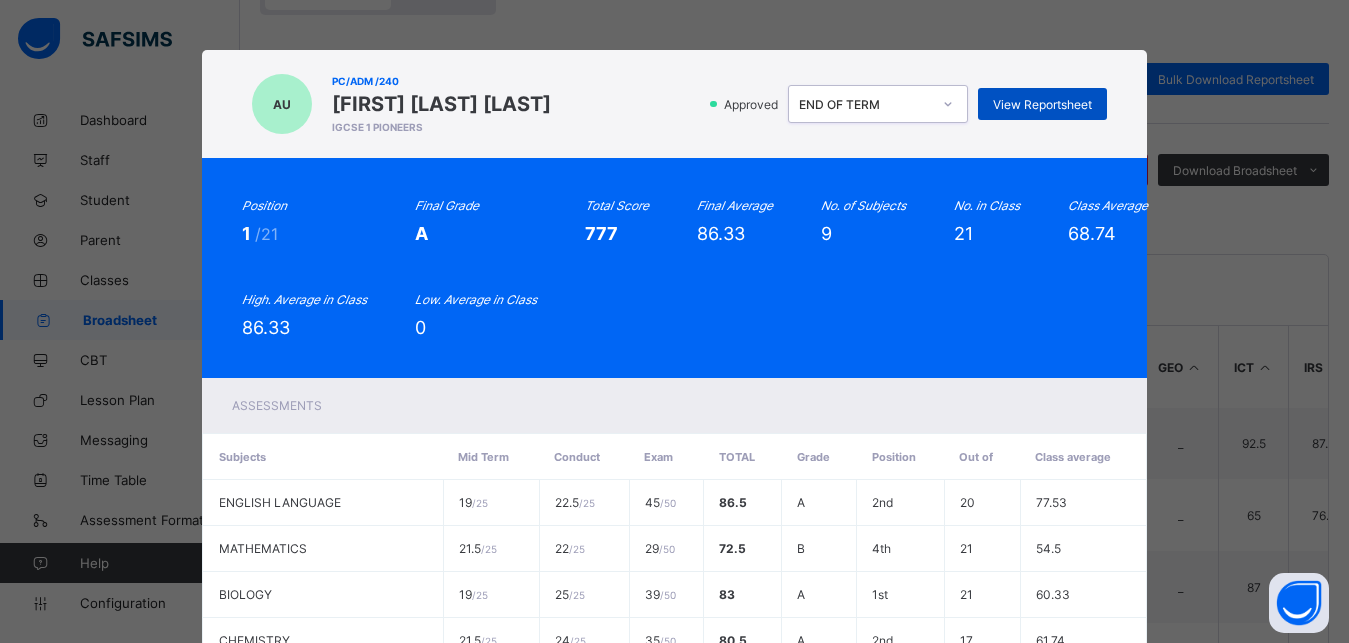 click on "View Reportsheet" at bounding box center (1042, 104) 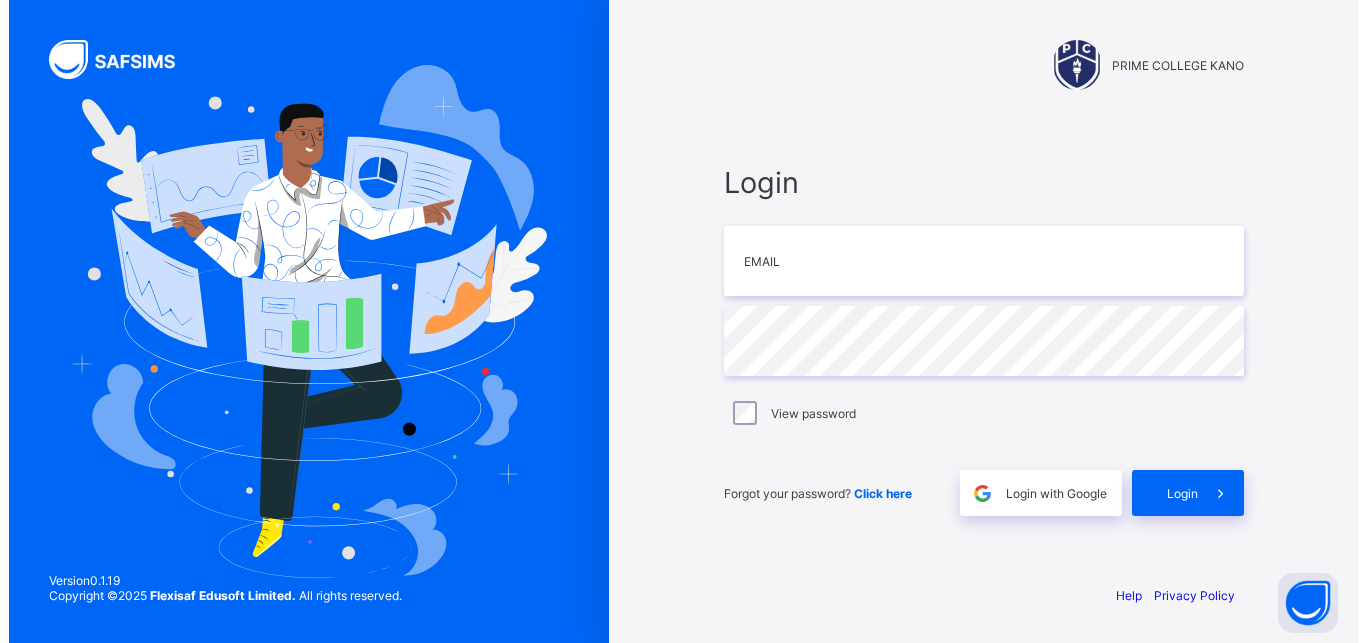 scroll, scrollTop: 0, scrollLeft: 0, axis: both 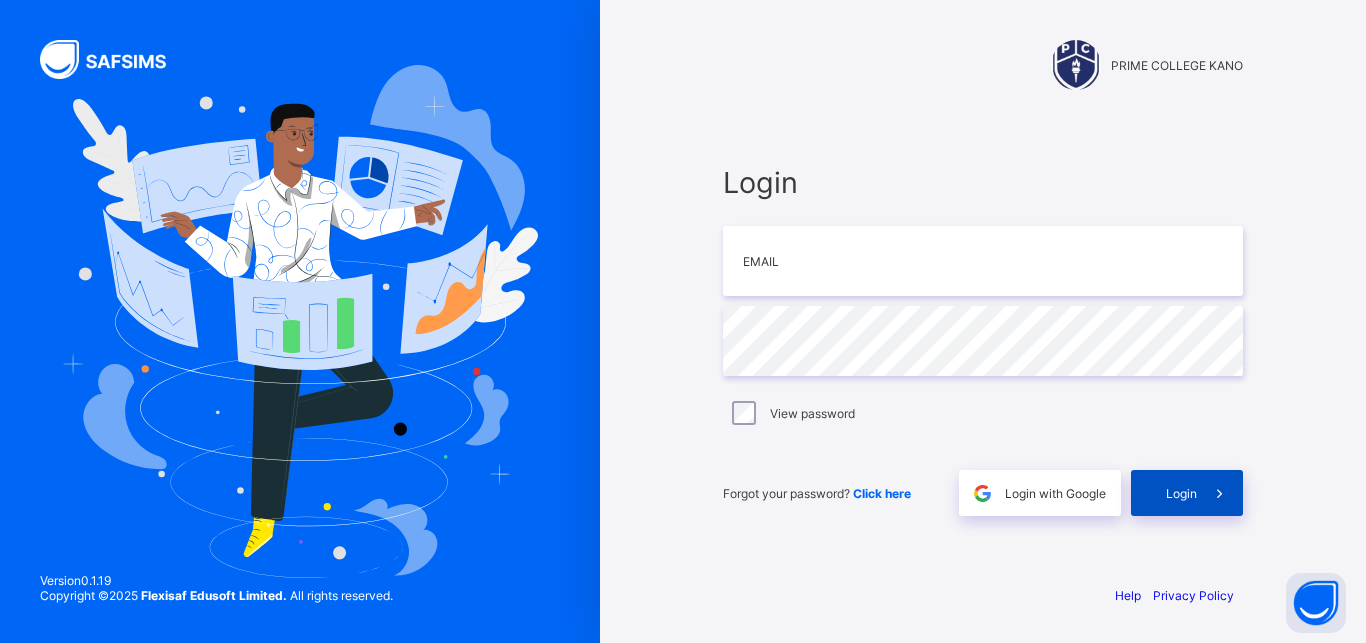 click at bounding box center [1220, 493] 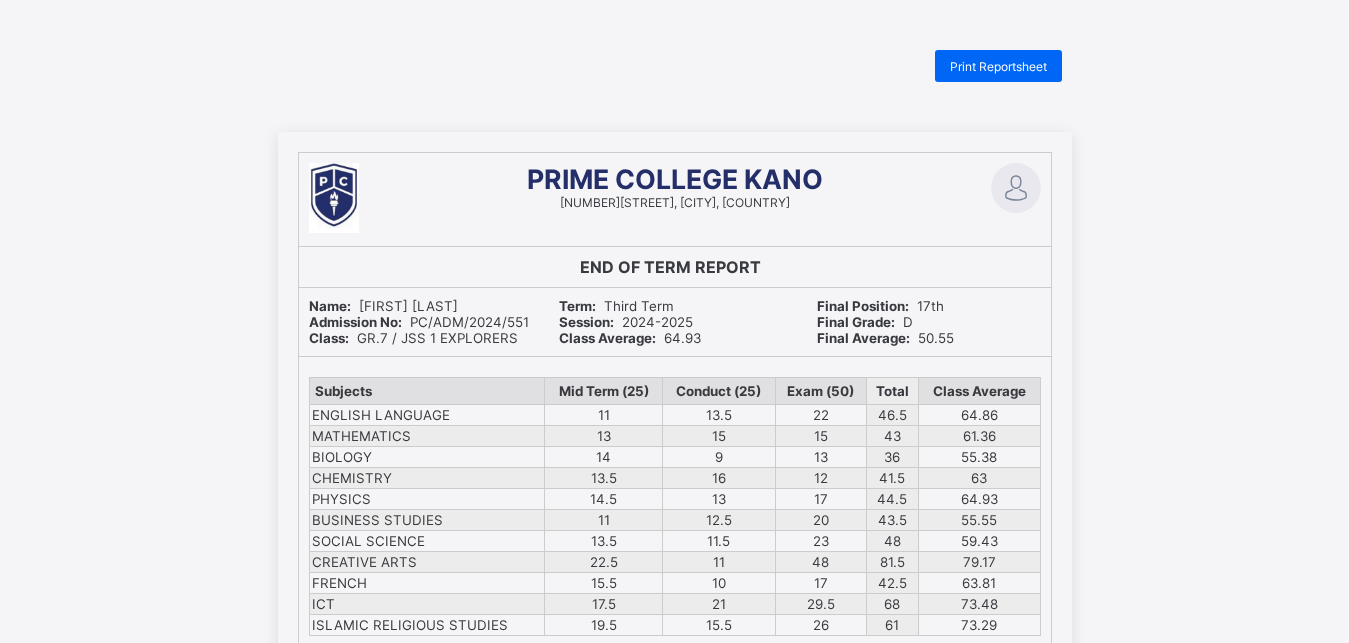 scroll, scrollTop: 0, scrollLeft: 0, axis: both 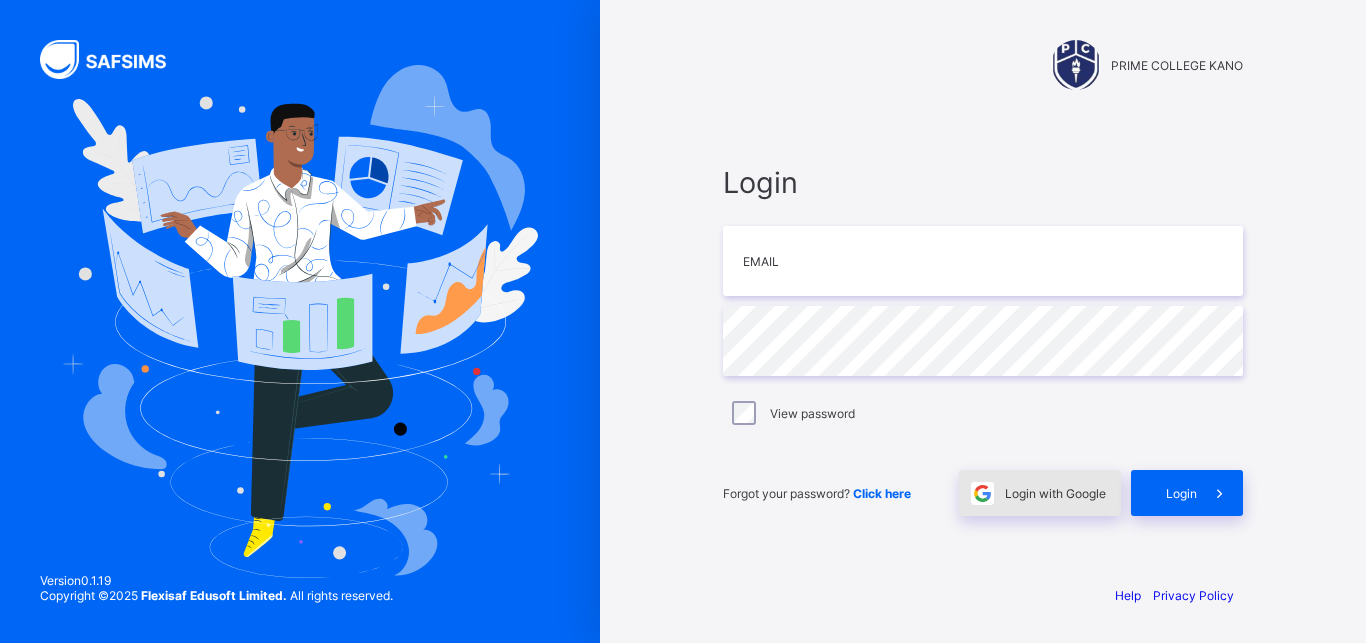click on "Login with Google" at bounding box center (1055, 493) 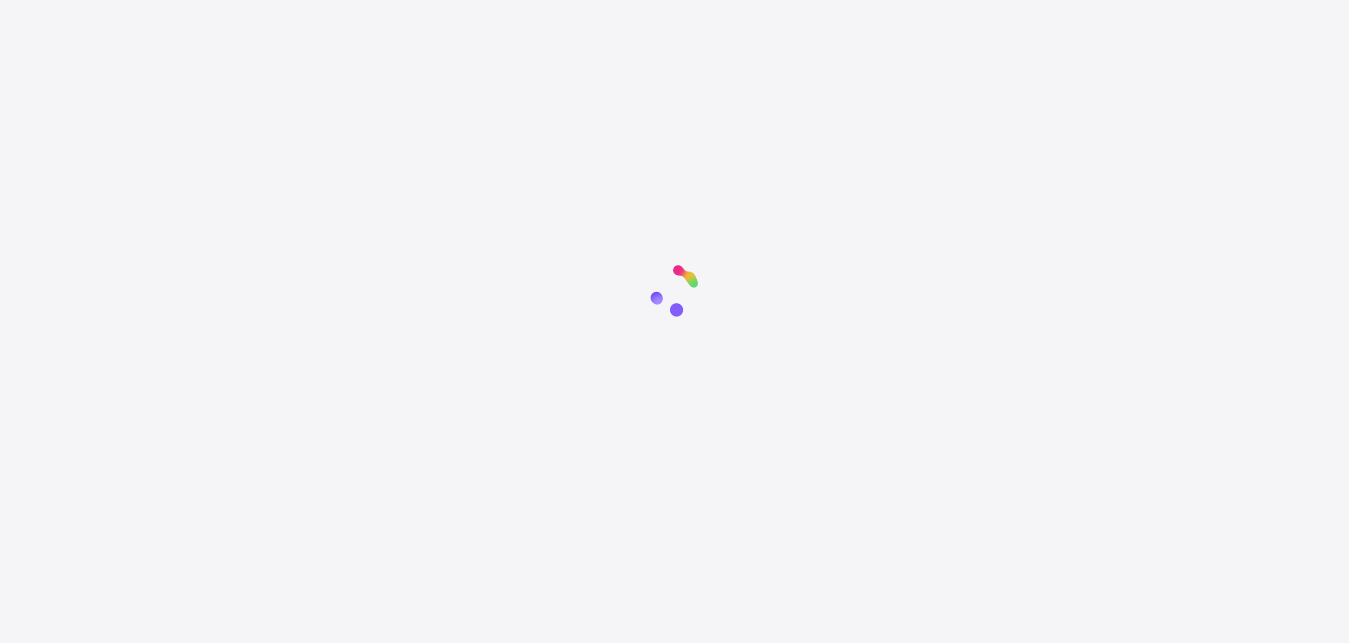 scroll, scrollTop: 0, scrollLeft: 0, axis: both 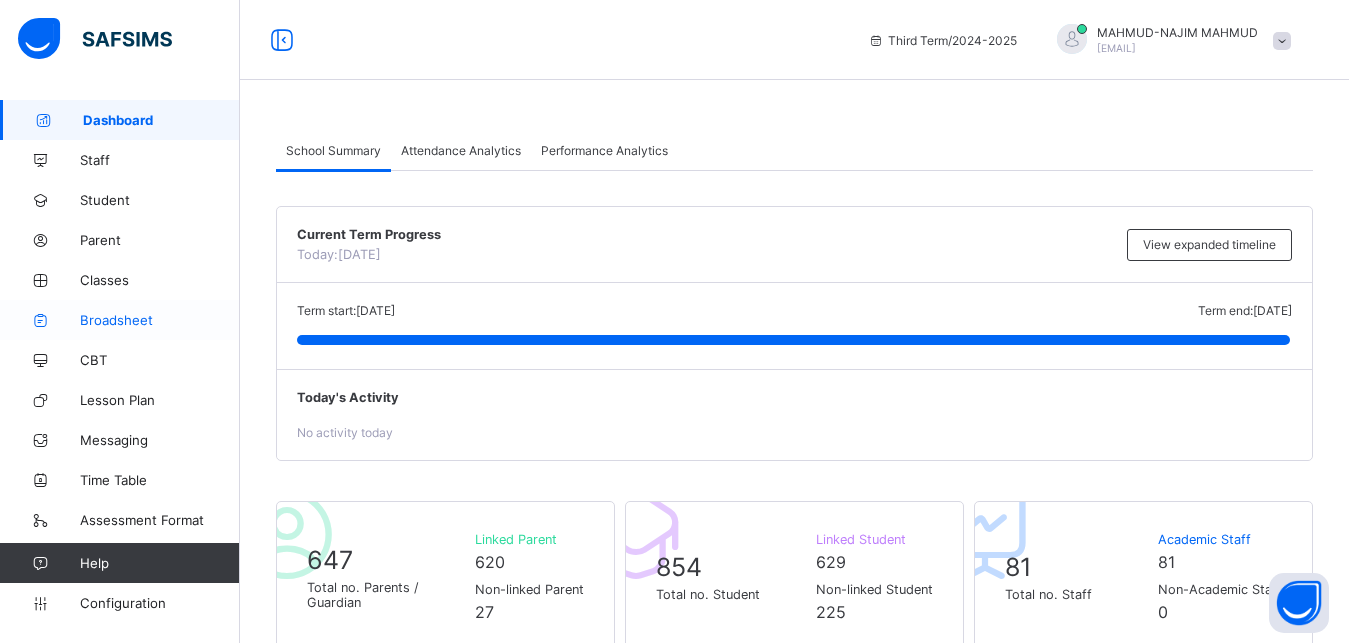 click on "Broadsheet" at bounding box center [160, 320] 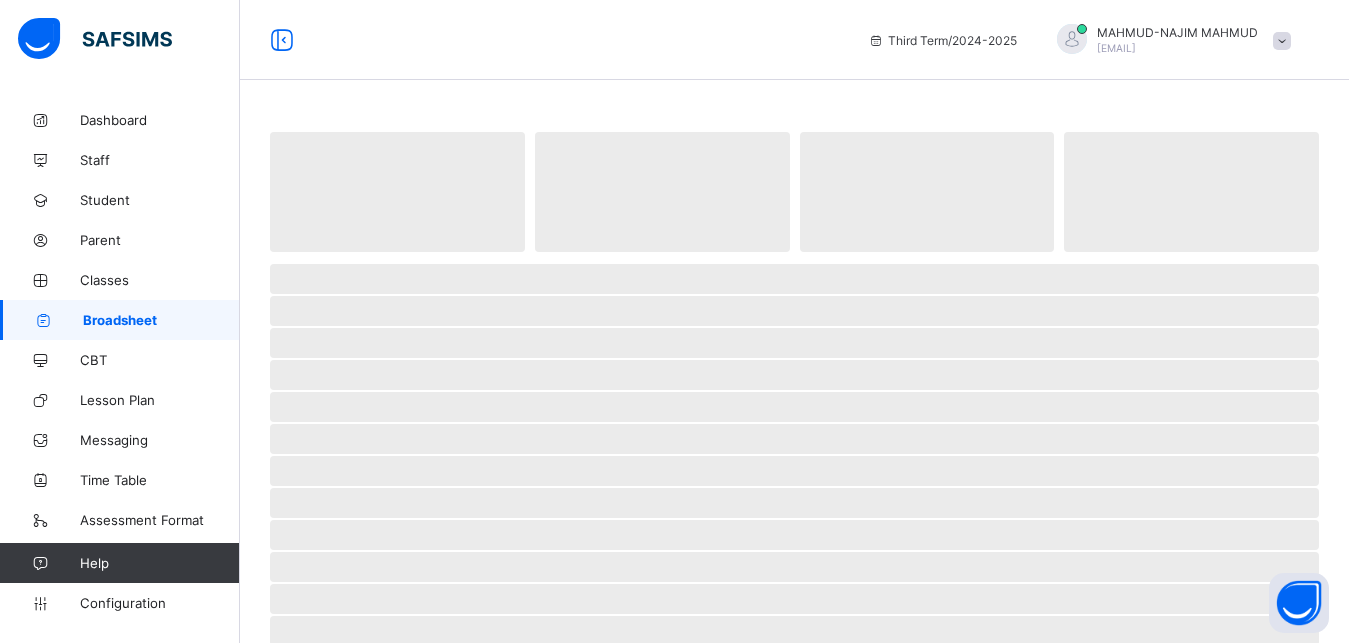 click on "Broadsheet" at bounding box center [161, 320] 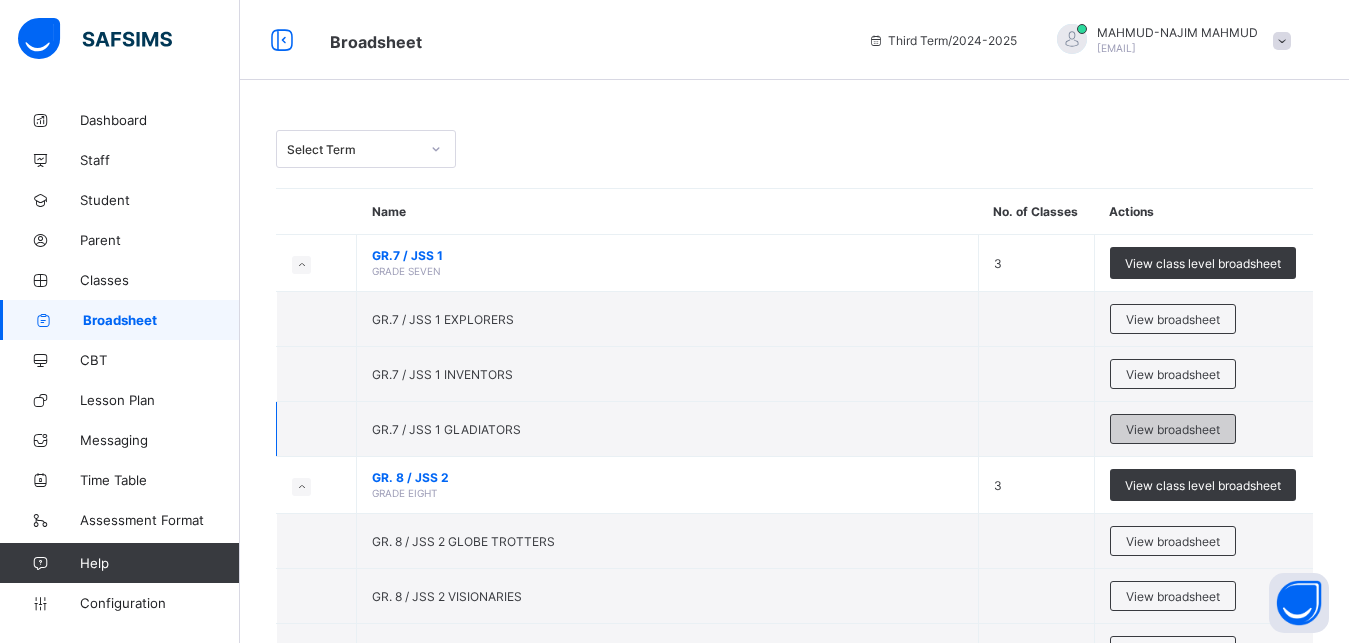 click on "View broadsheet" at bounding box center (1173, 429) 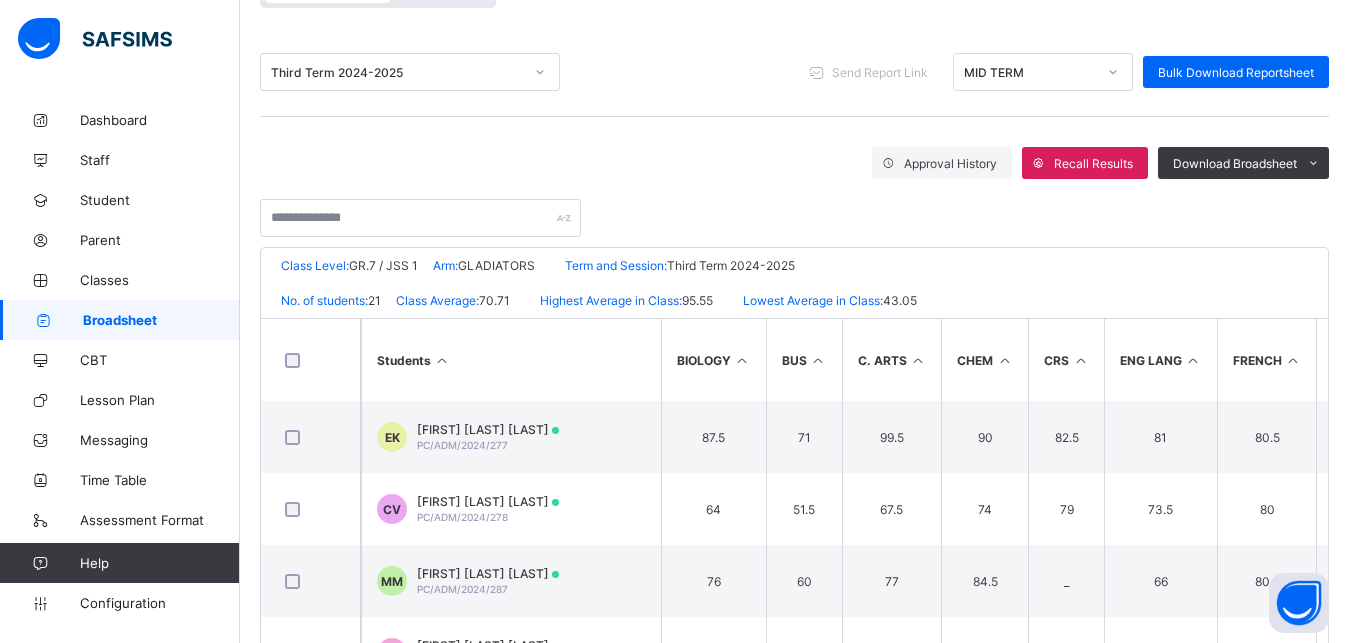 scroll, scrollTop: 273, scrollLeft: 0, axis: vertical 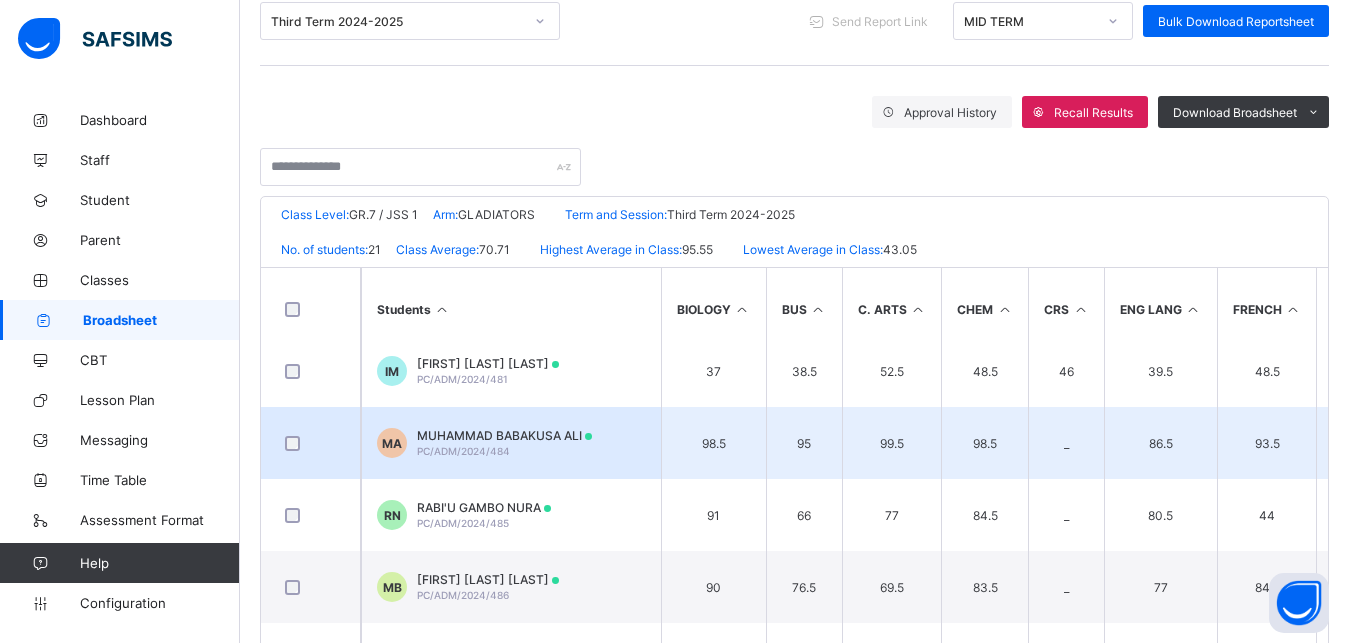 click on "MUHAMMAD BABAKUSA ALI" at bounding box center [504, 435] 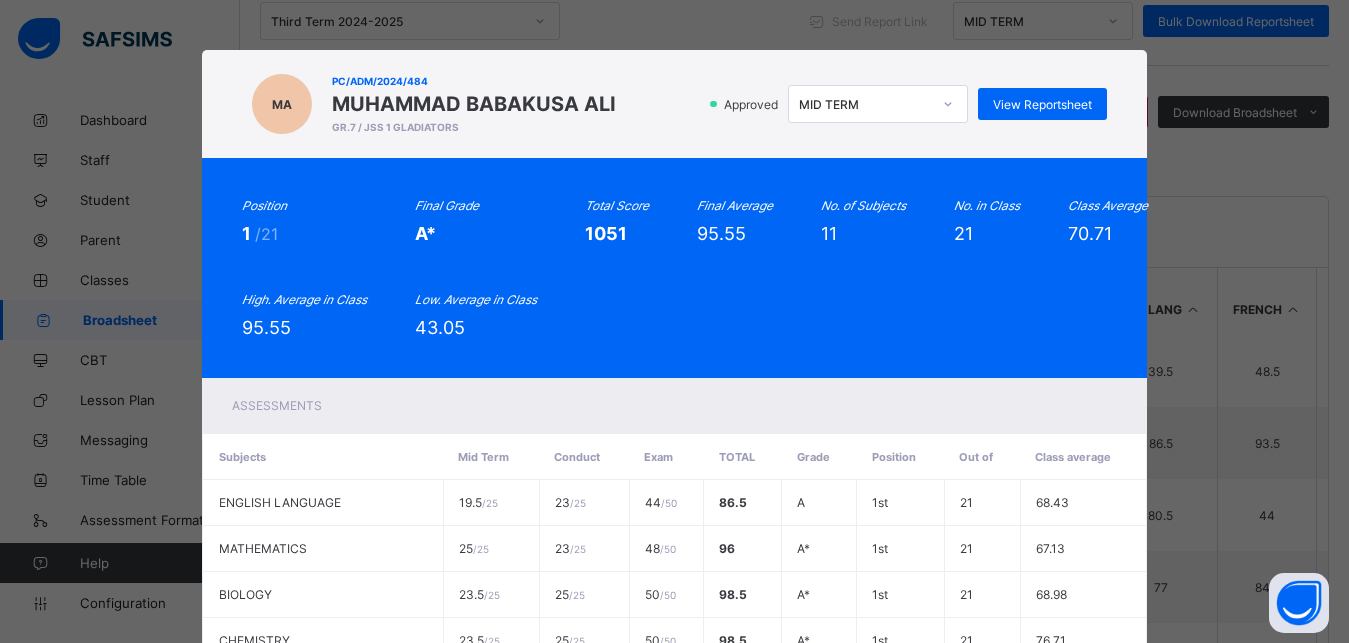 click 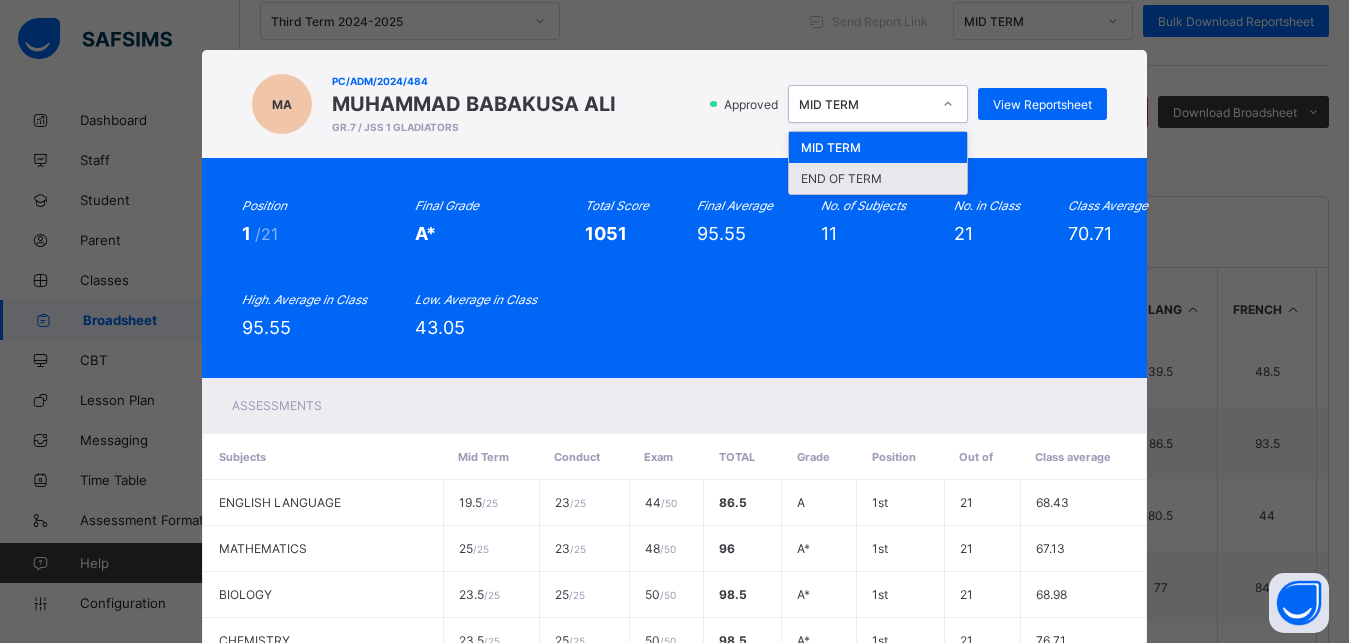 click on "END OF TERM" at bounding box center [878, 178] 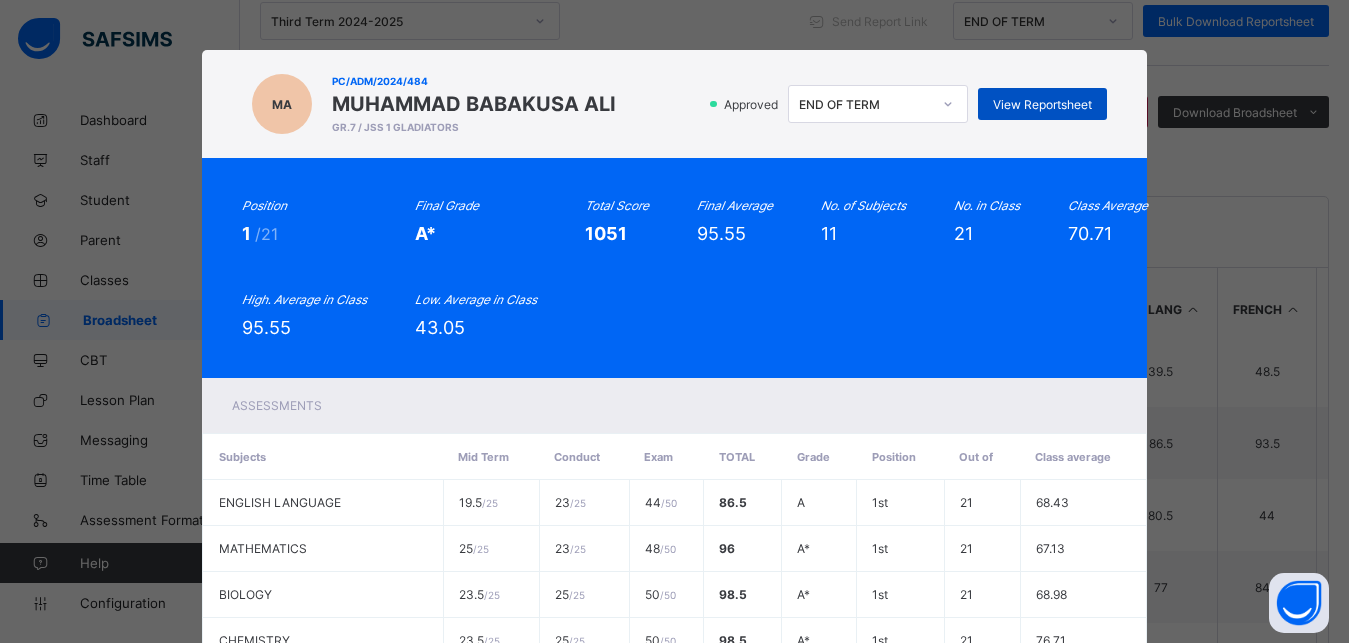 click on "View Reportsheet" at bounding box center (1042, 104) 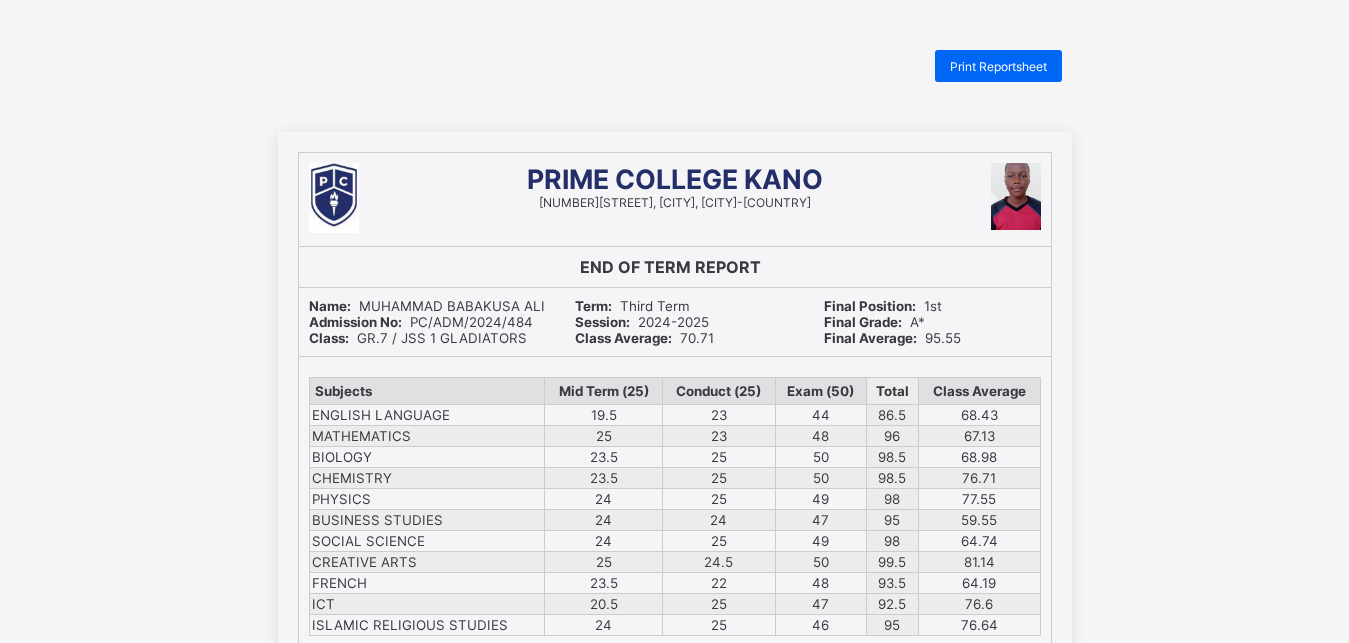 scroll, scrollTop: 0, scrollLeft: 0, axis: both 